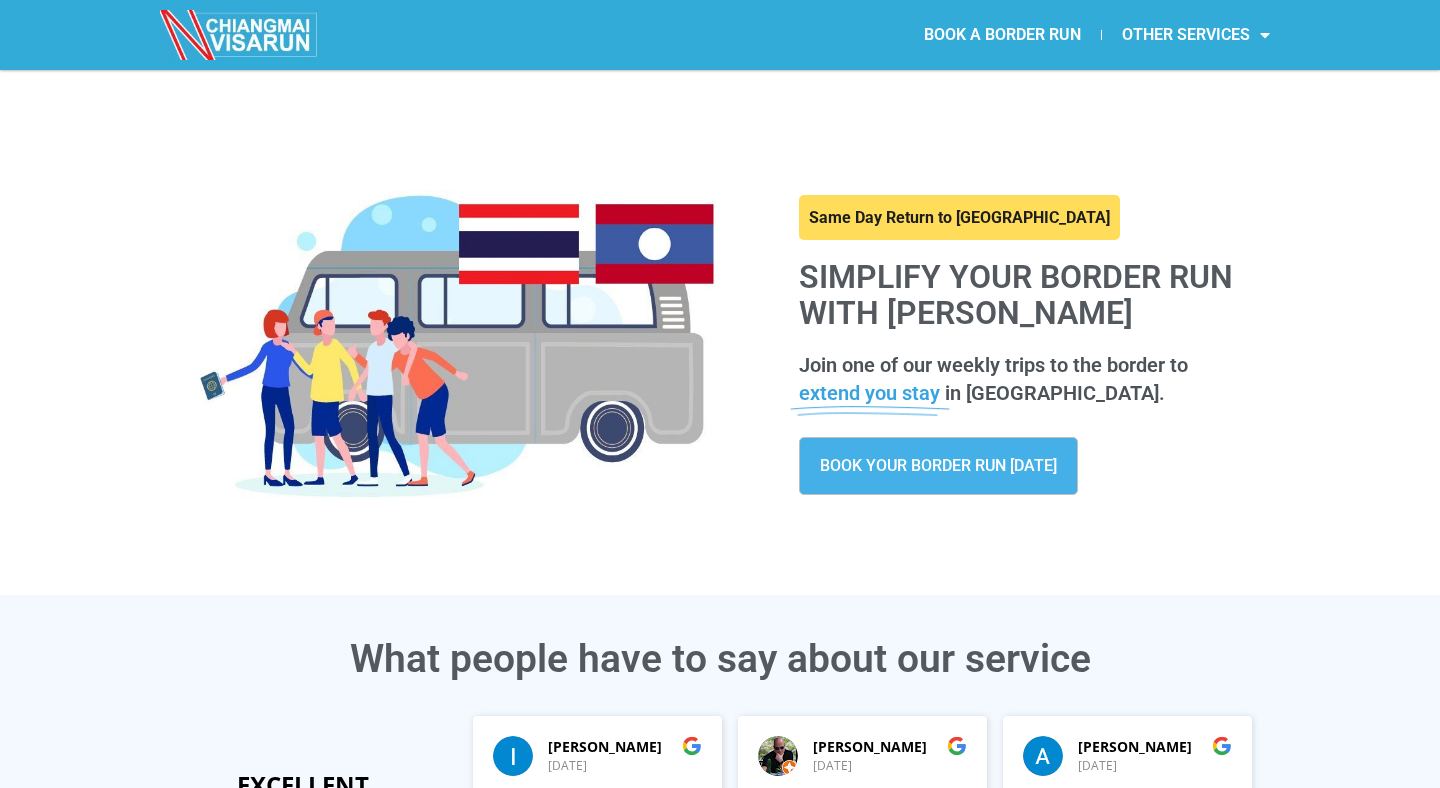 scroll, scrollTop: 0, scrollLeft: 0, axis: both 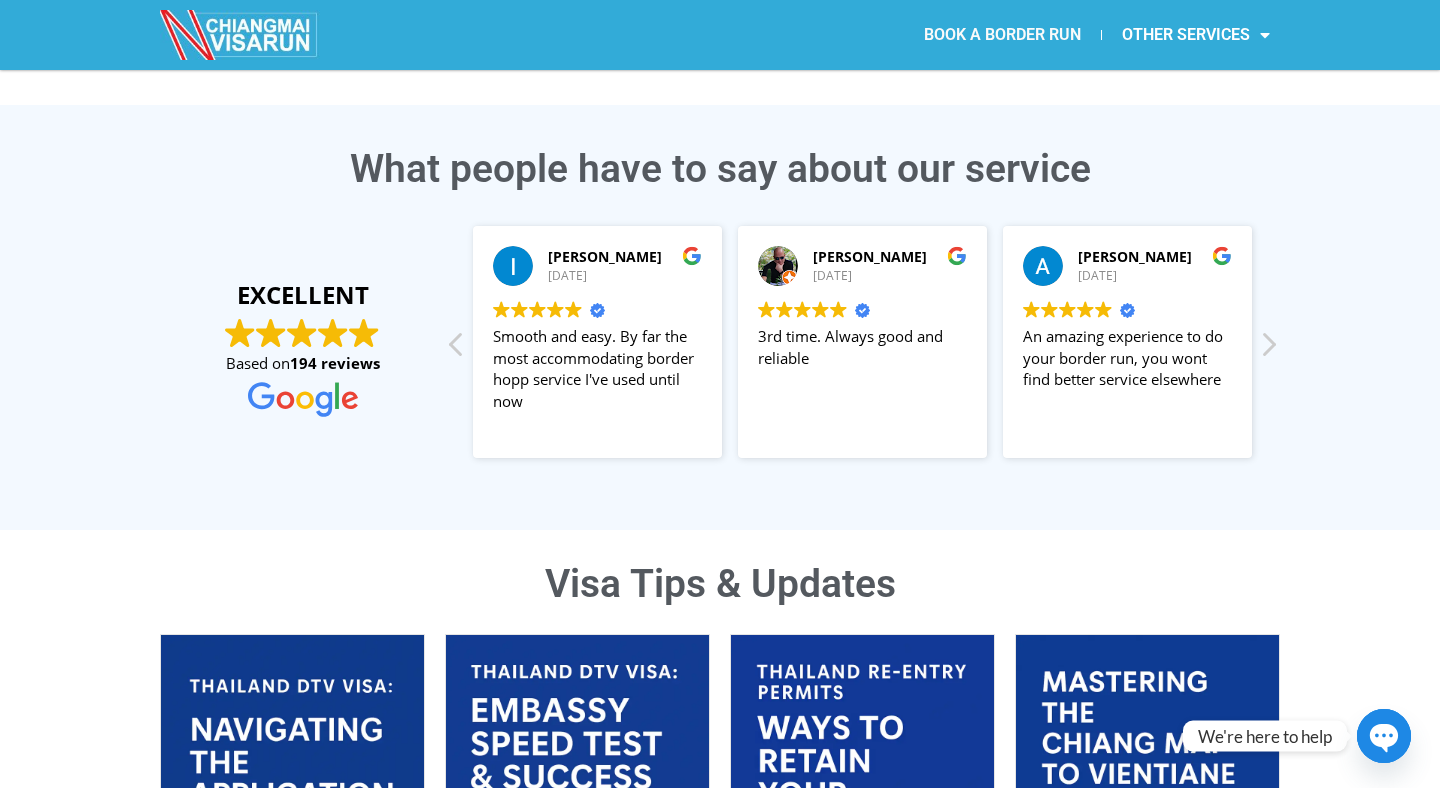 click on "BOOK A BORDER RUN" 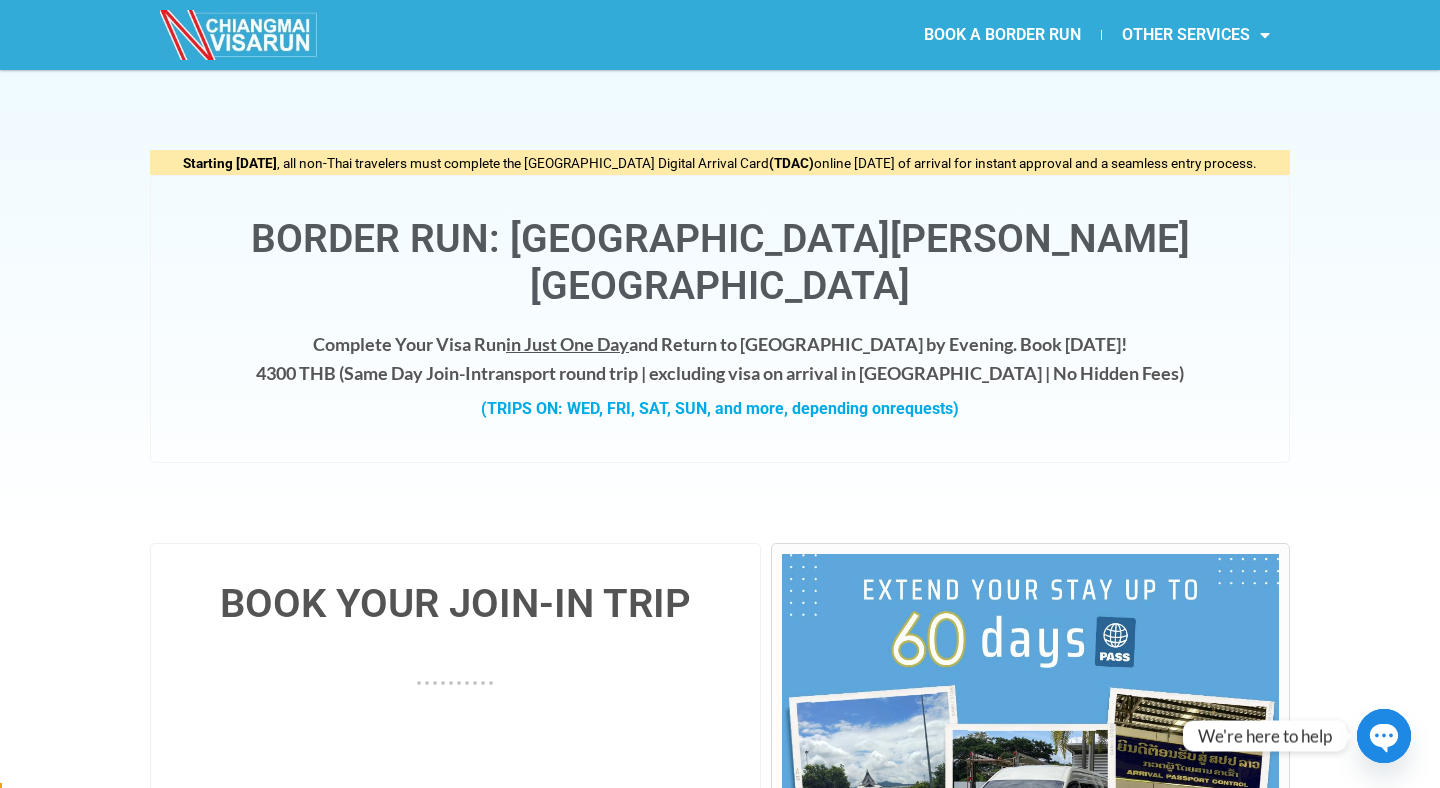 scroll, scrollTop: 11, scrollLeft: 0, axis: vertical 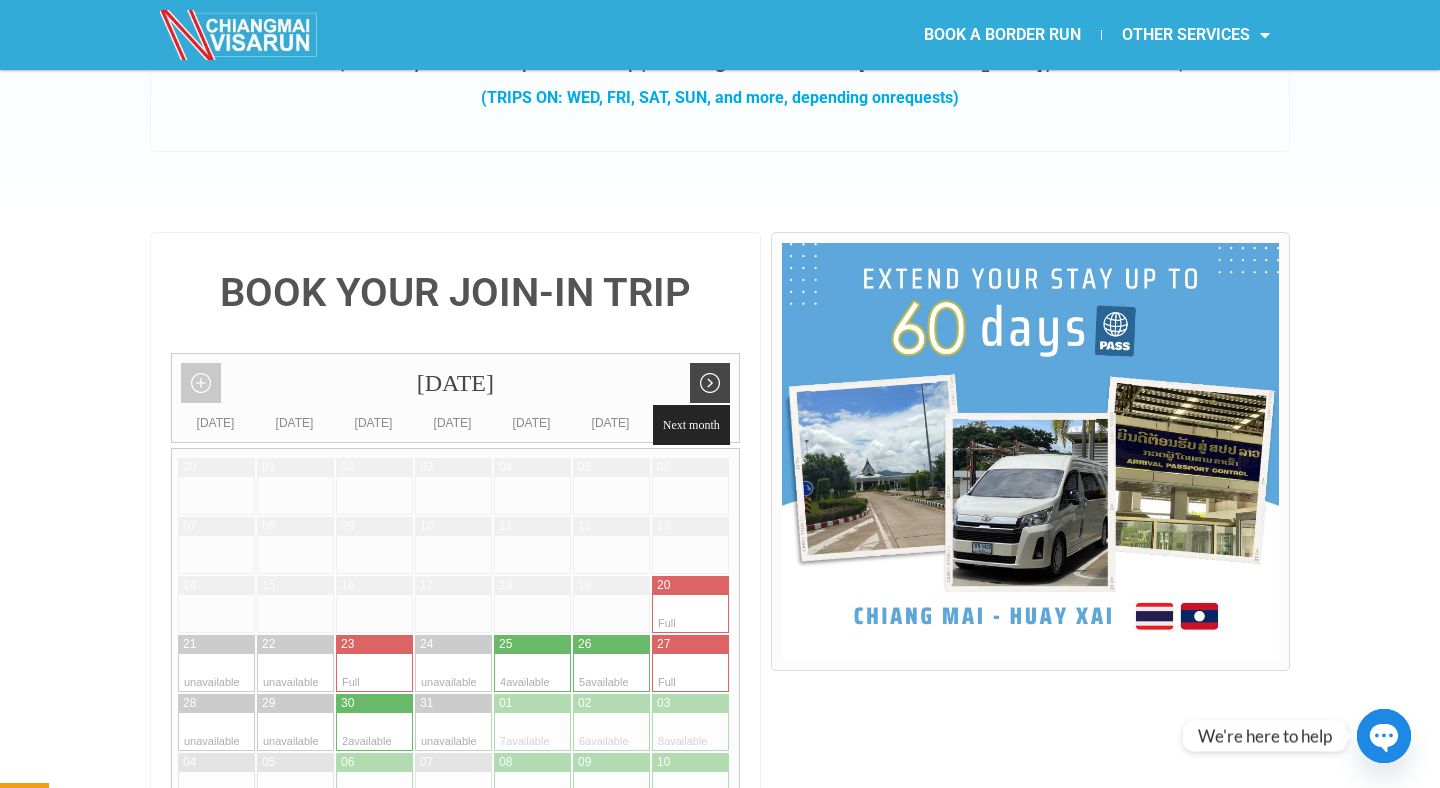 click on "Next month" at bounding box center (710, 383) 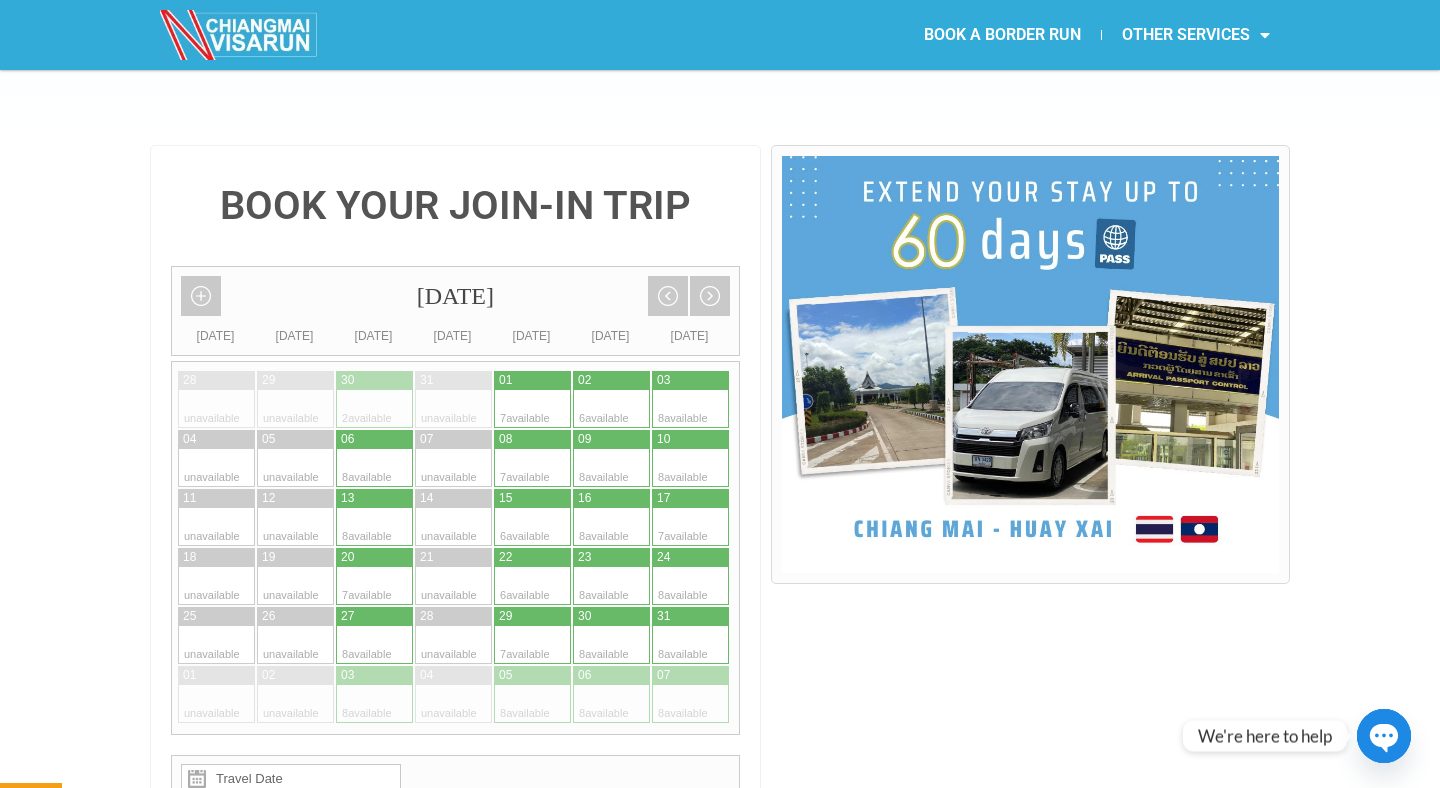 scroll, scrollTop: 399, scrollLeft: 0, axis: vertical 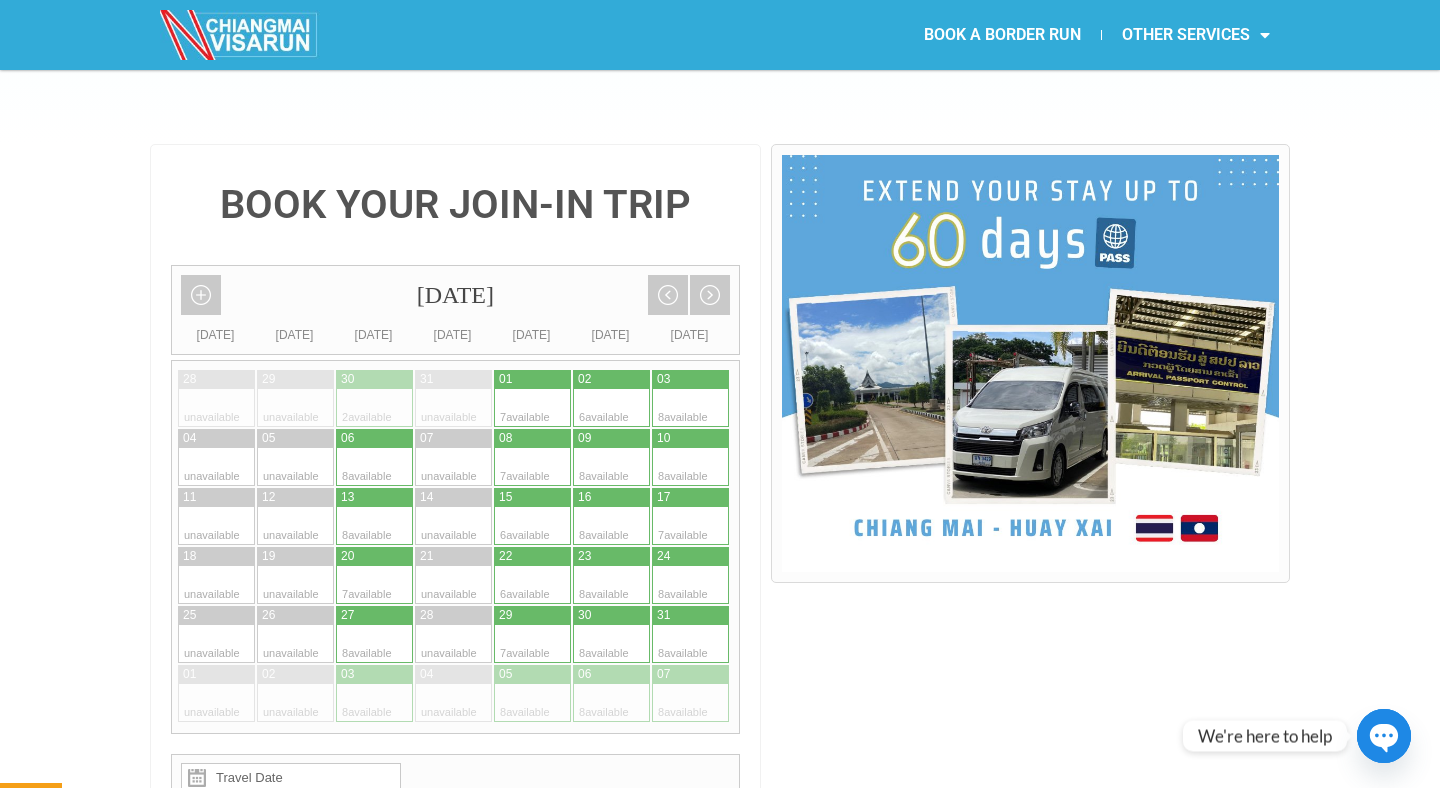 click at bounding box center (631, 467) 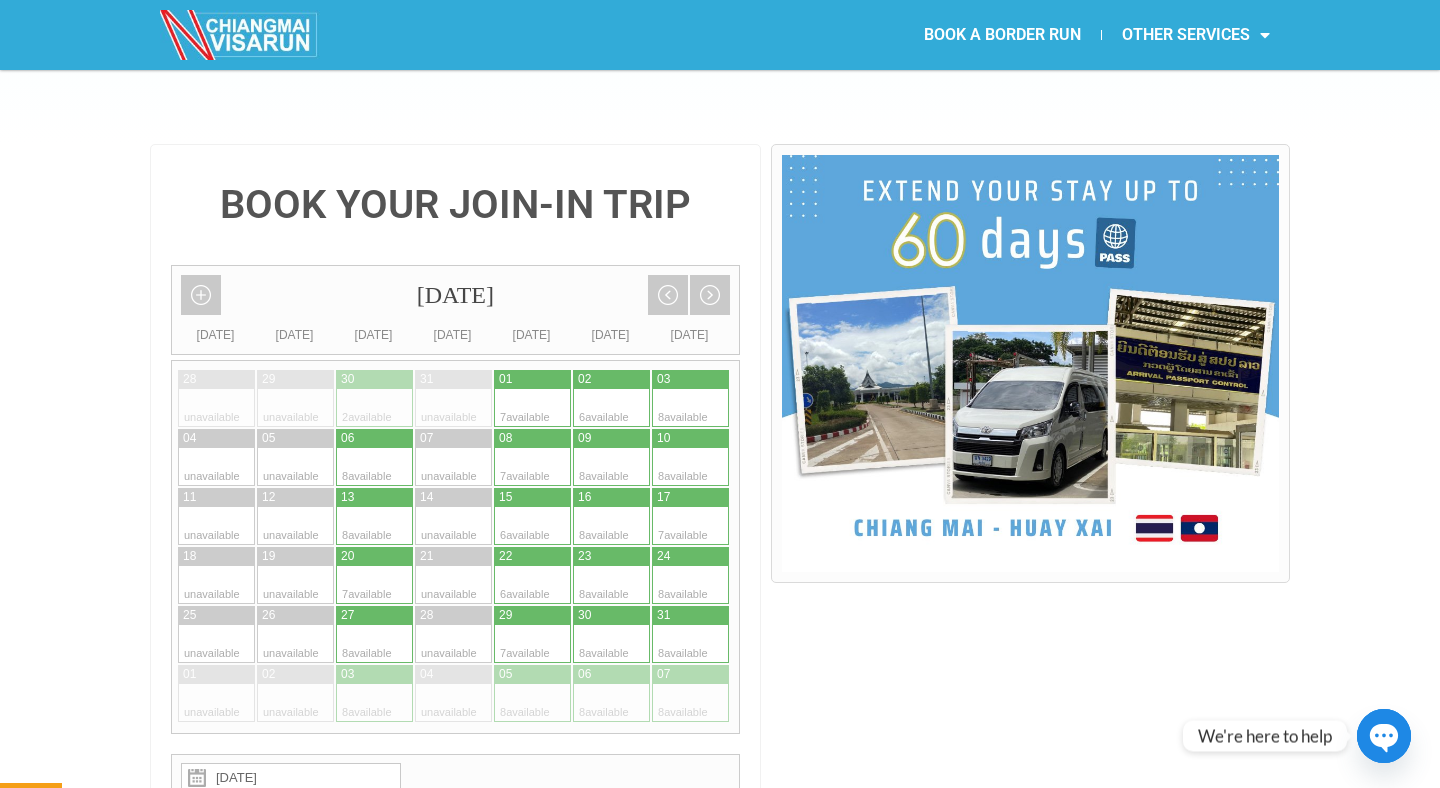 radio on "true" 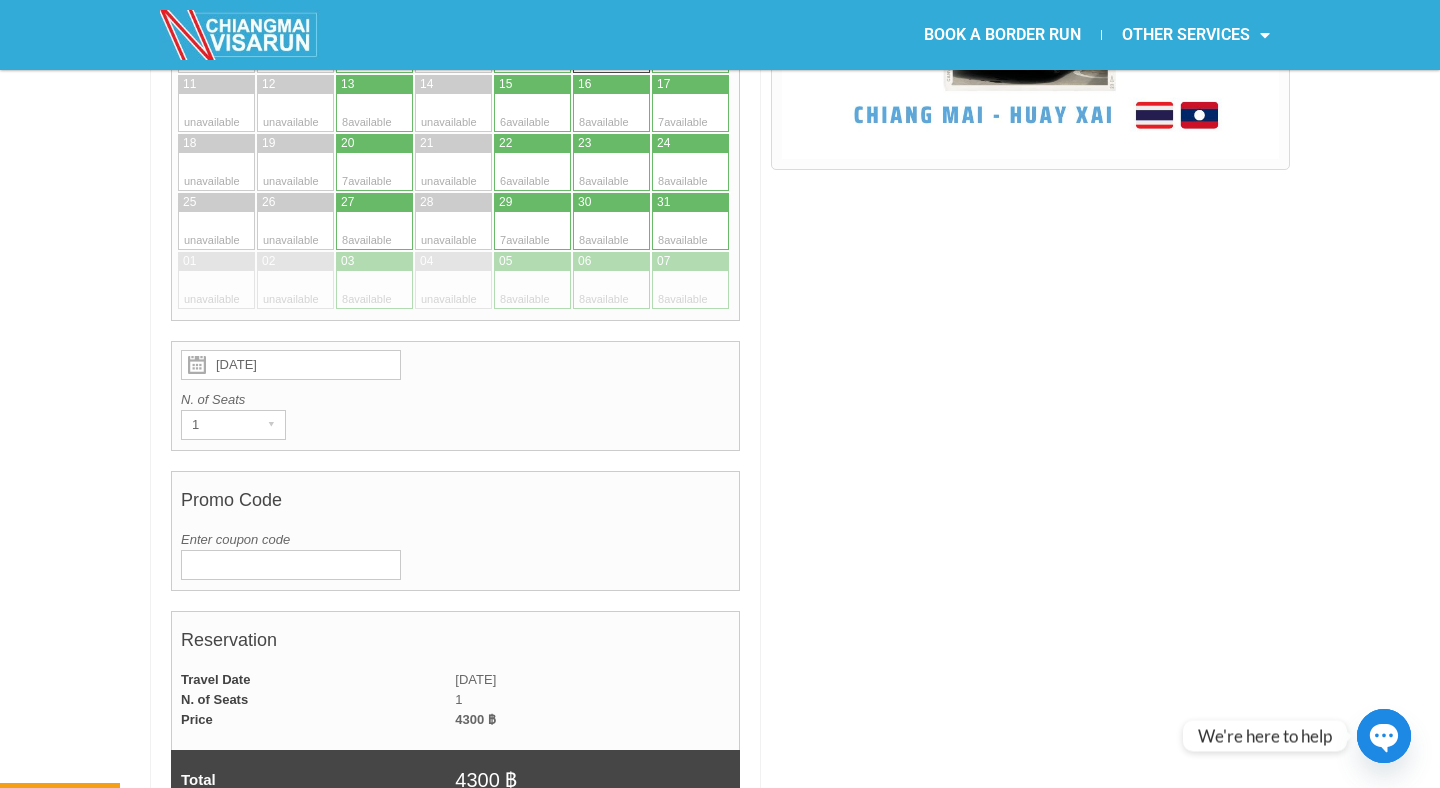 scroll, scrollTop: 827, scrollLeft: 0, axis: vertical 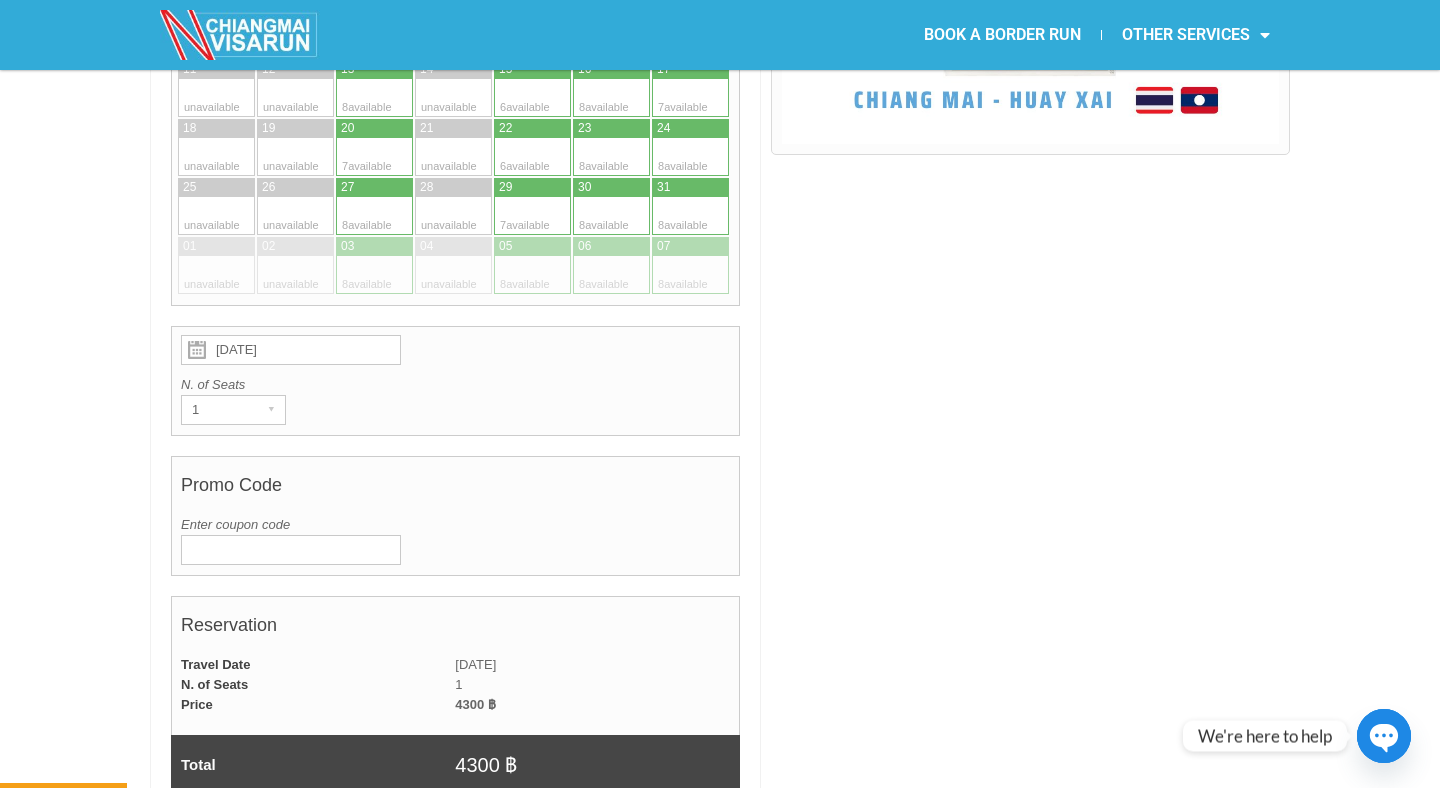 click on "Enter coupon code" at bounding box center [291, 550] 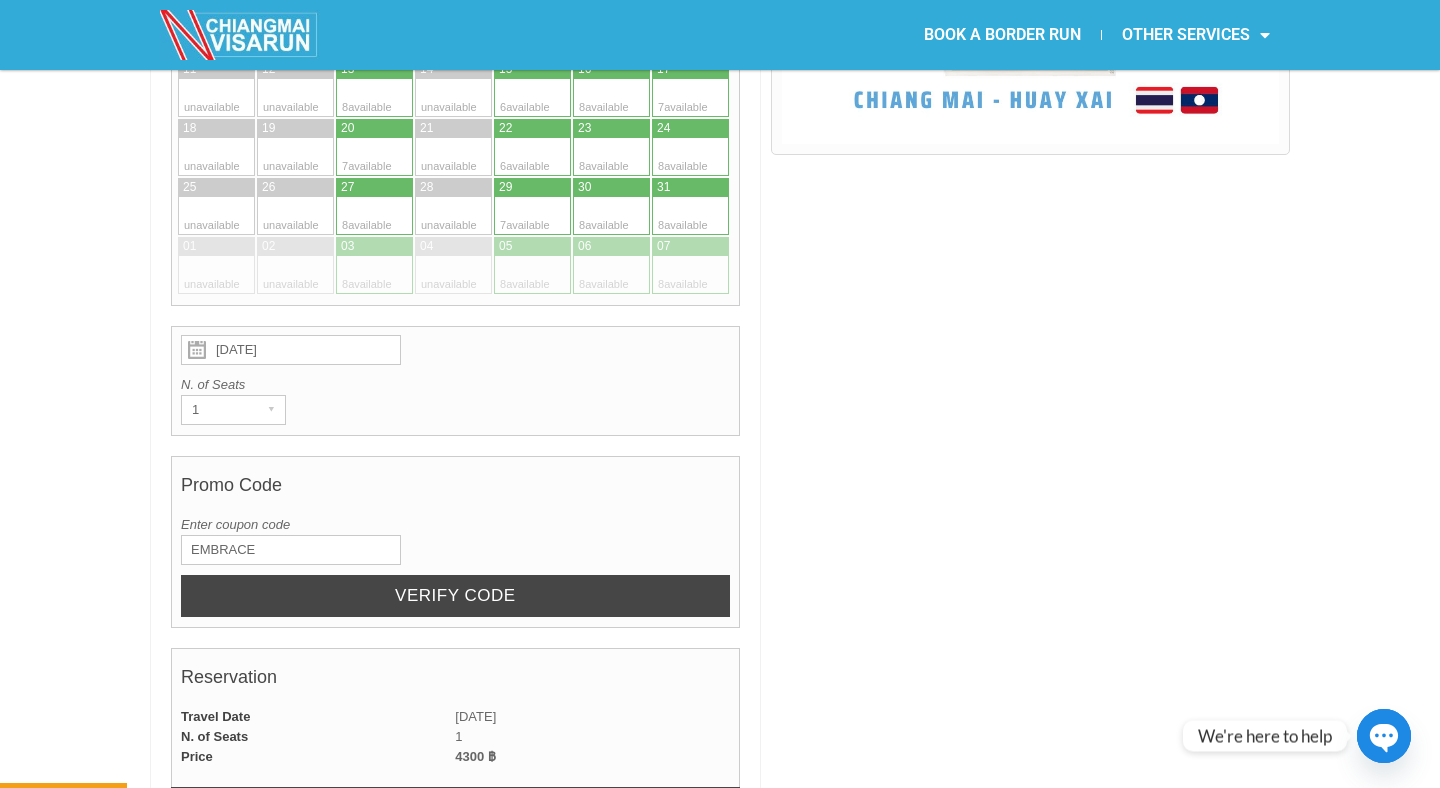 type on "EMBRACE" 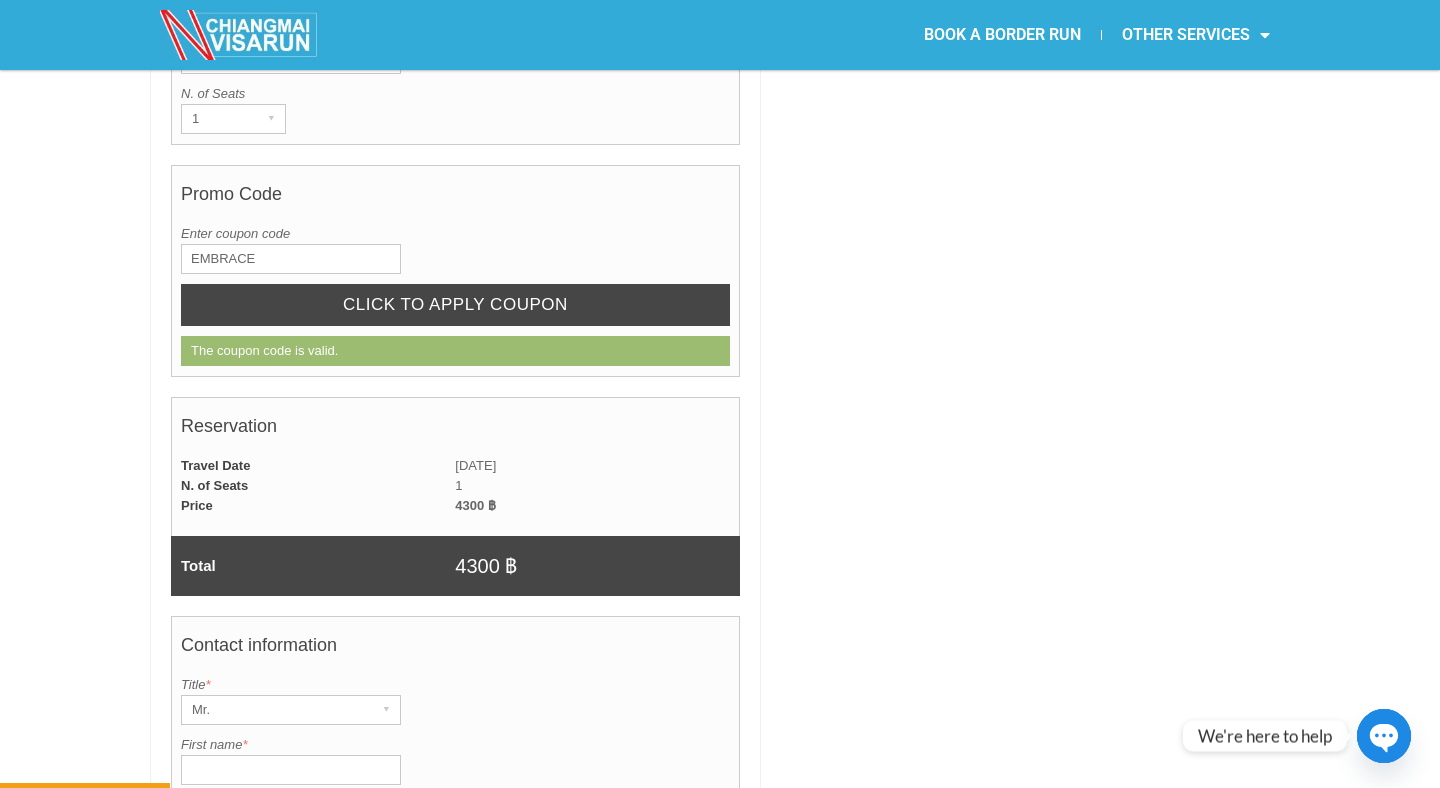 scroll, scrollTop: 1107, scrollLeft: 0, axis: vertical 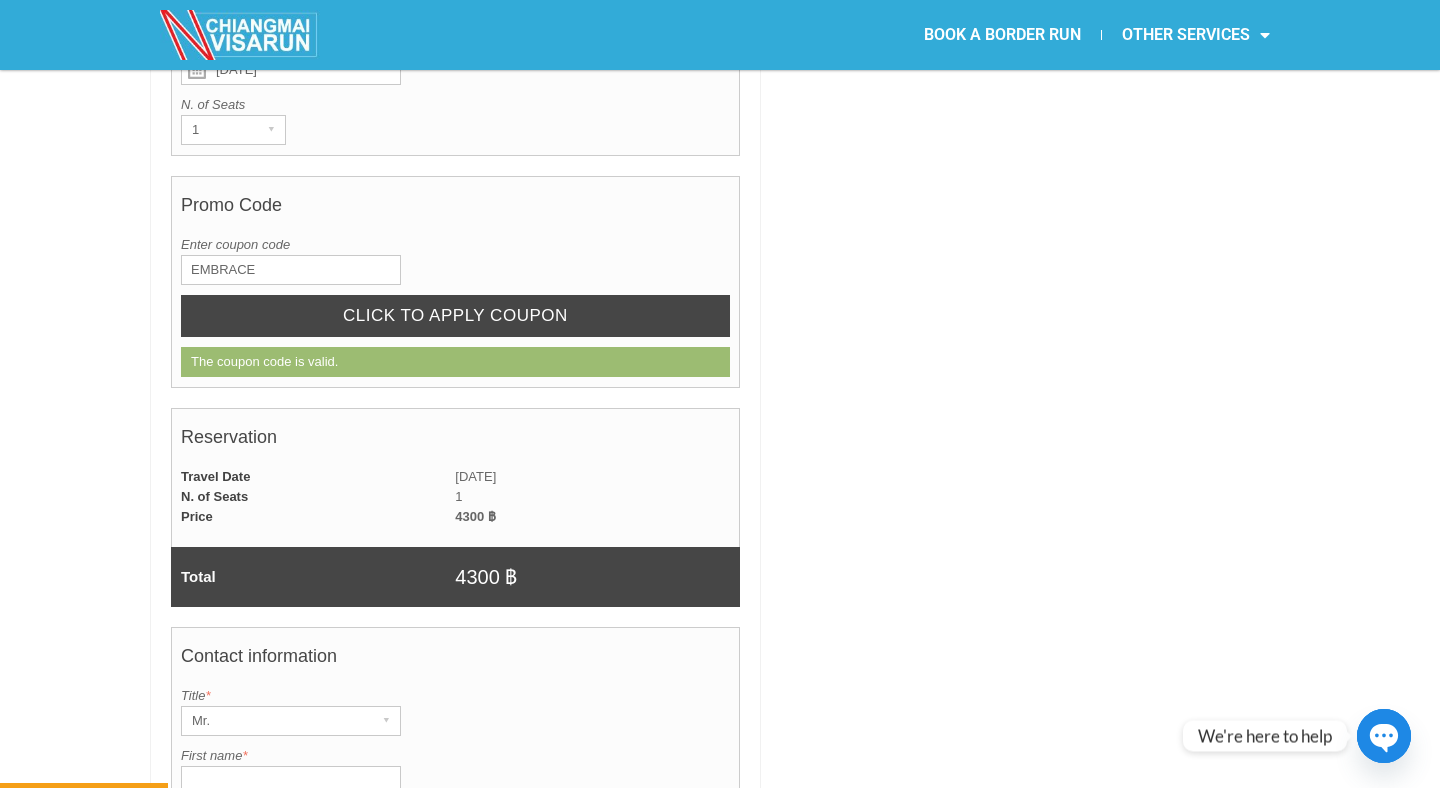 click on "CLICK TO APPLY COUPON" at bounding box center (455, 316) 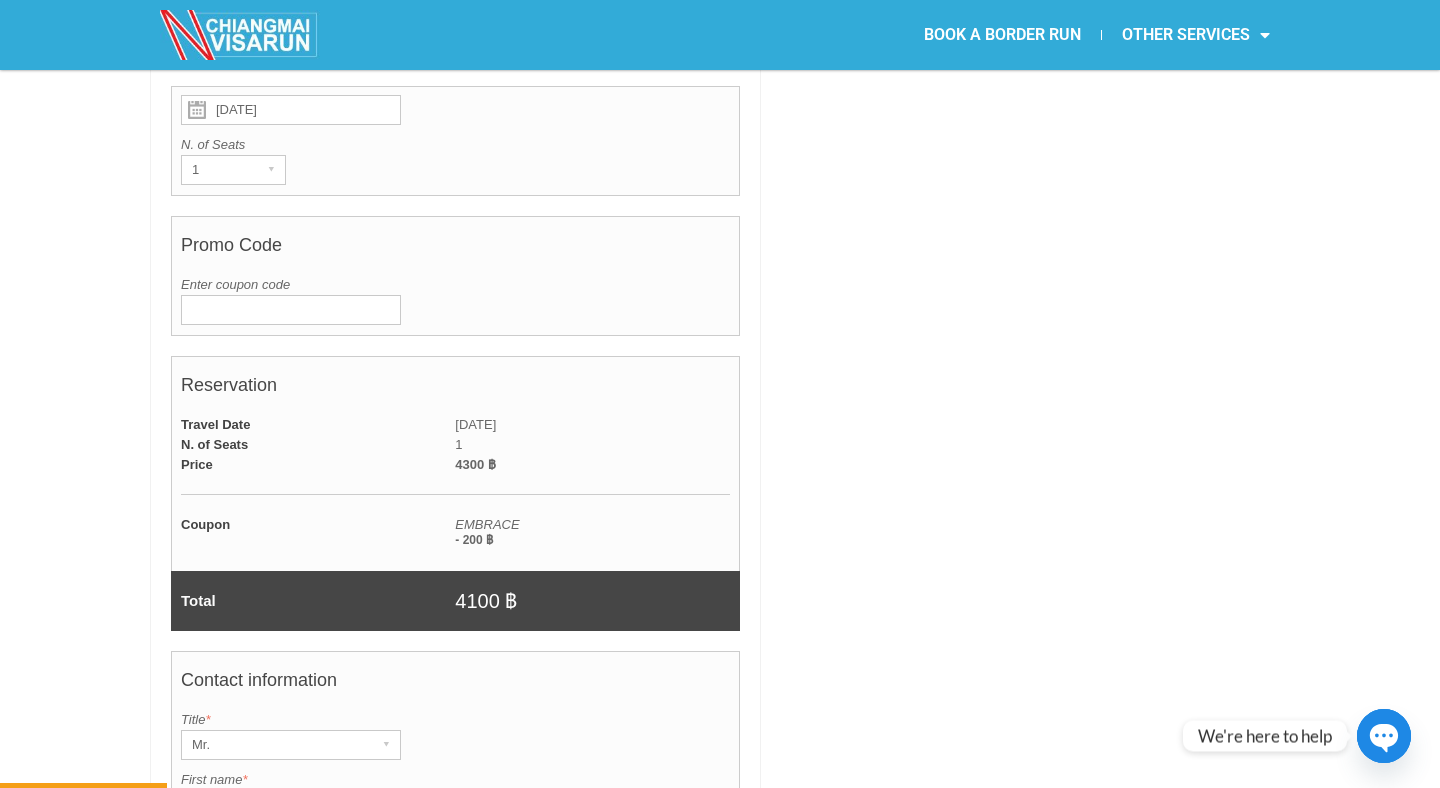 scroll, scrollTop: 1407, scrollLeft: 0, axis: vertical 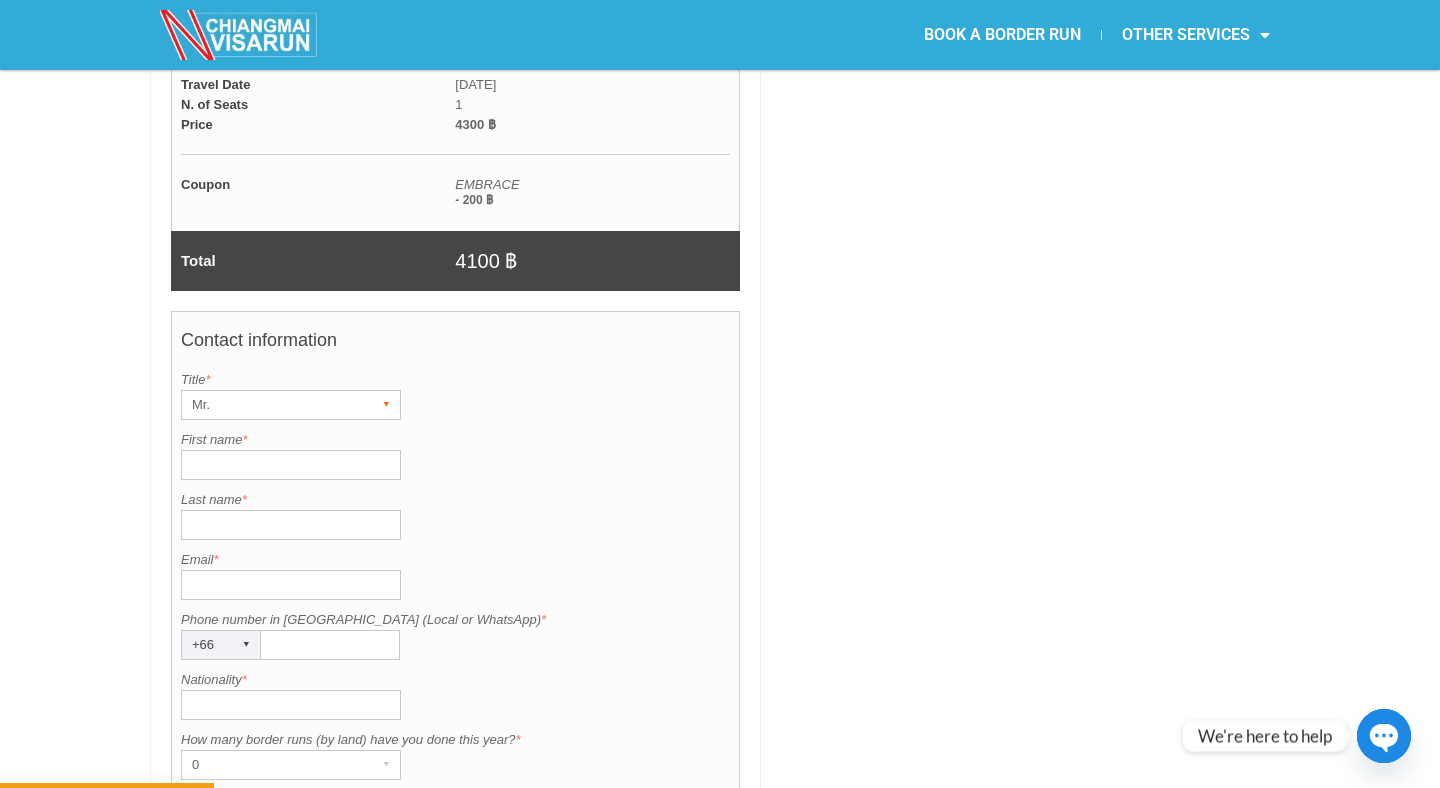 click on "Mr." at bounding box center (272, 405) 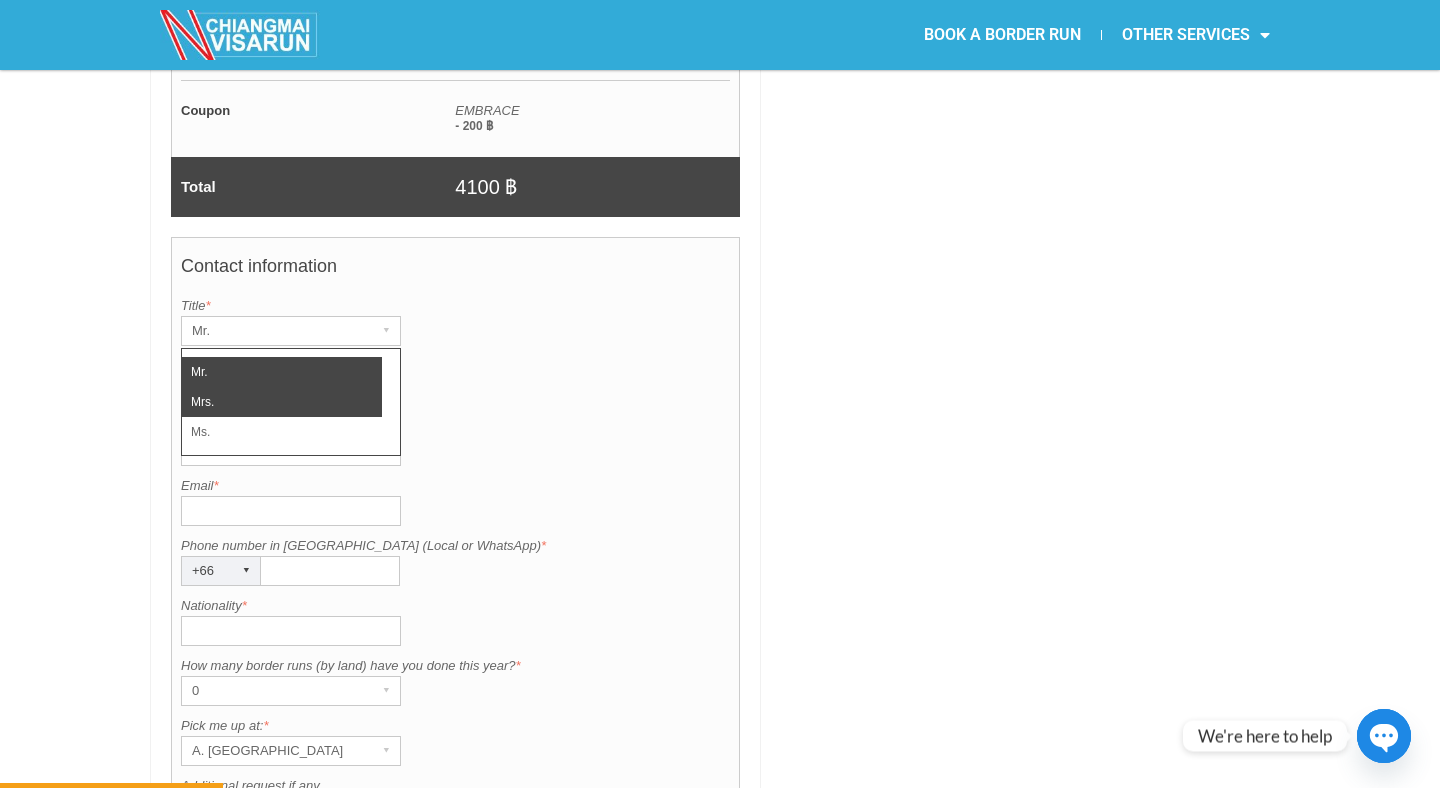 scroll, scrollTop: 1482, scrollLeft: 0, axis: vertical 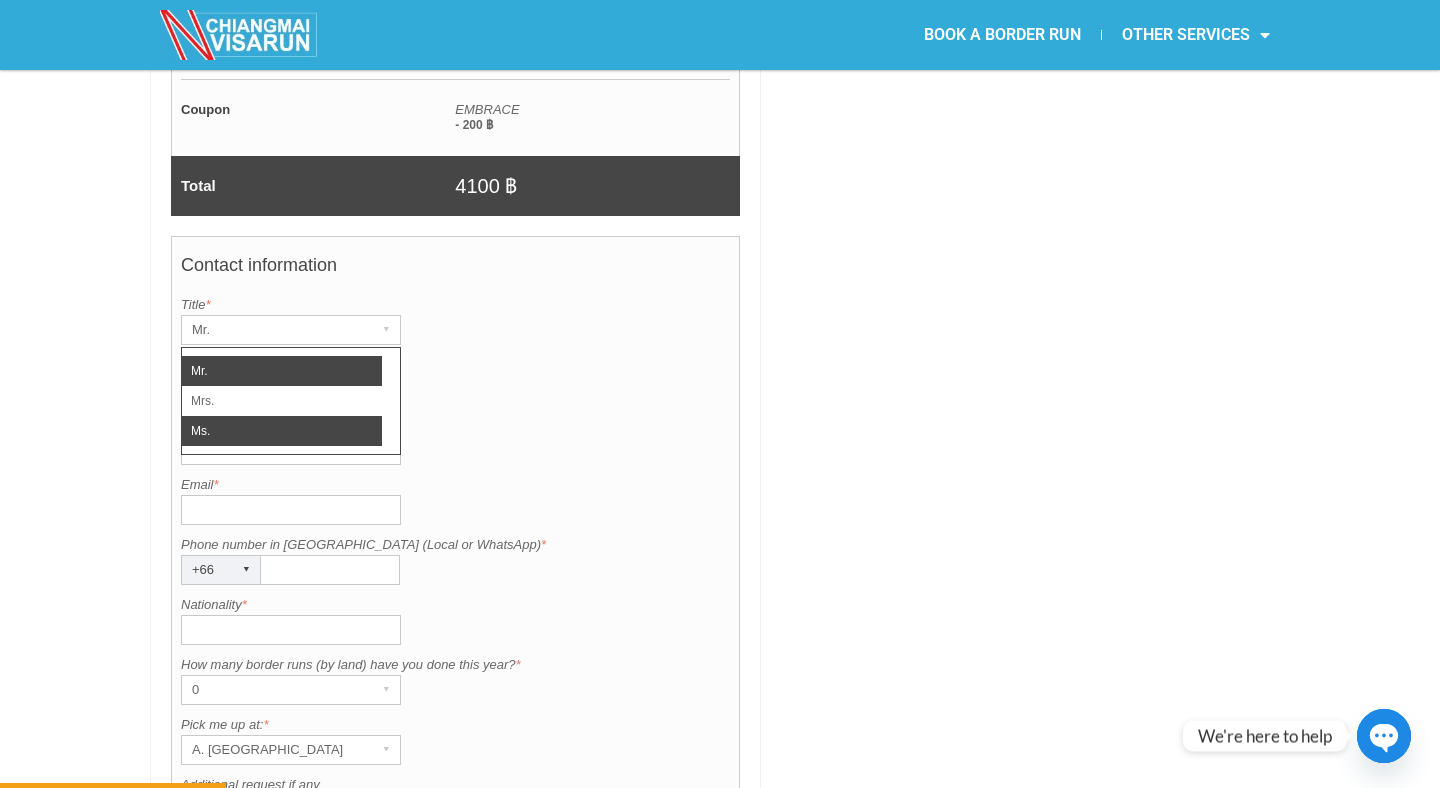 click on "Ms." at bounding box center (282, 431) 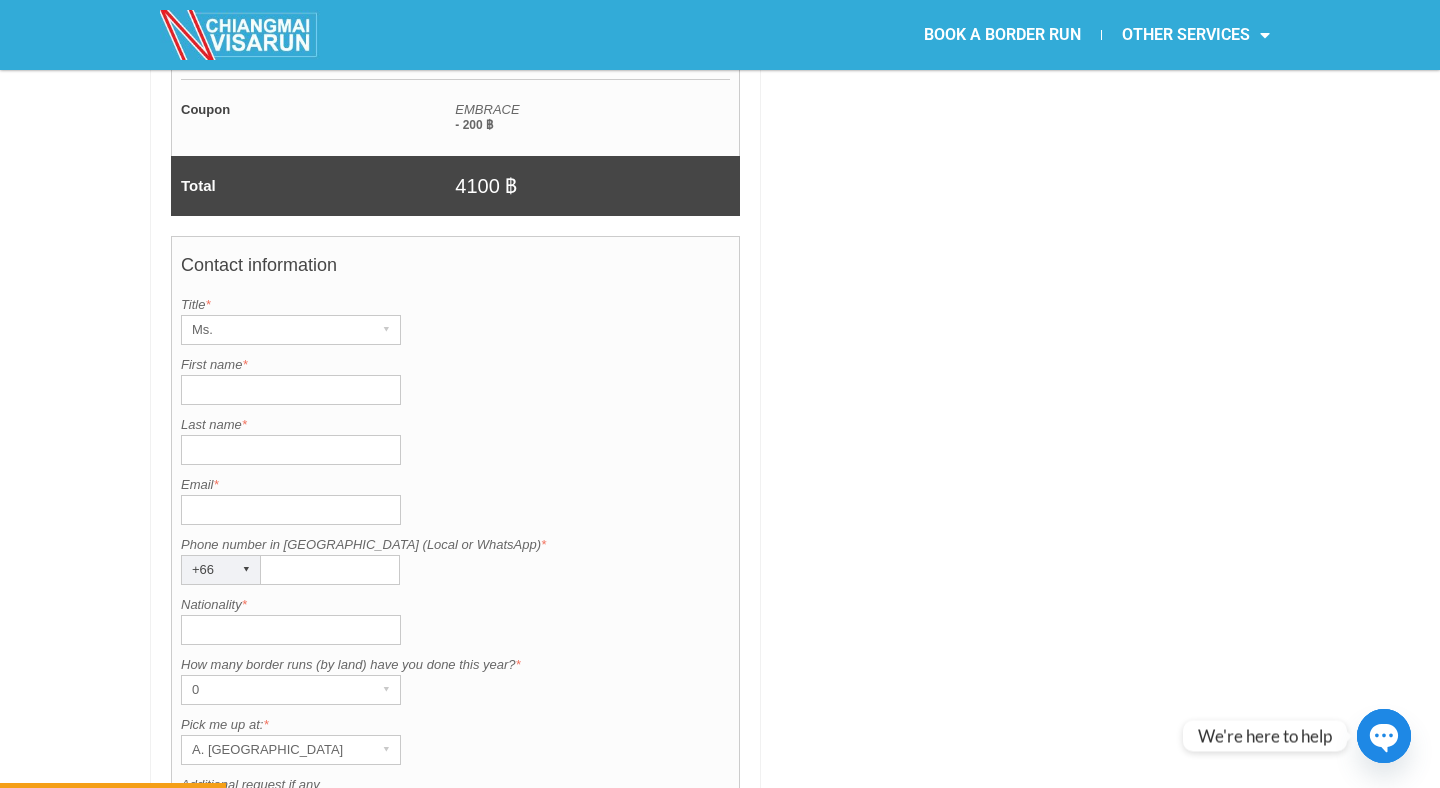 click on "First name  *" at bounding box center (291, 390) 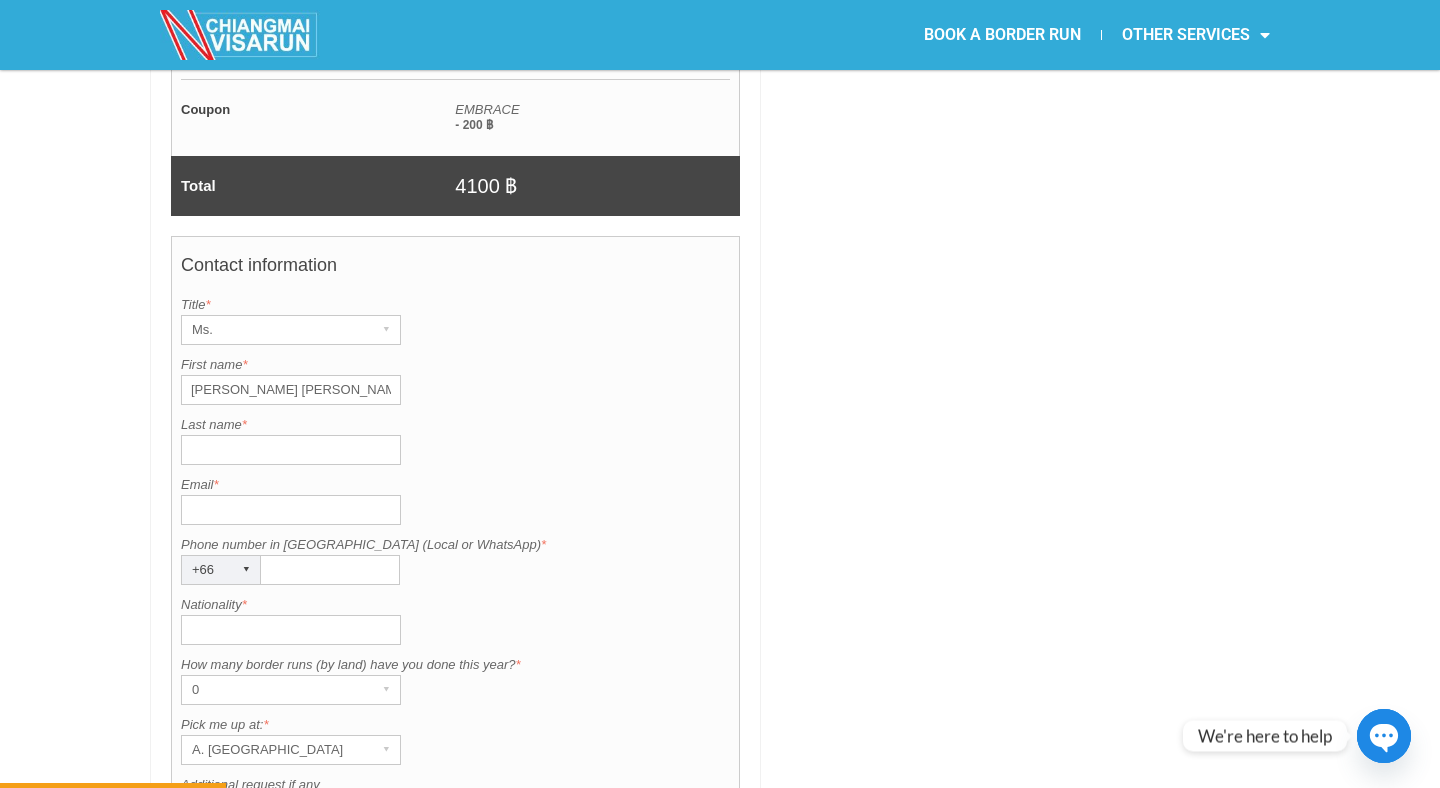 type on "Susan Louise" 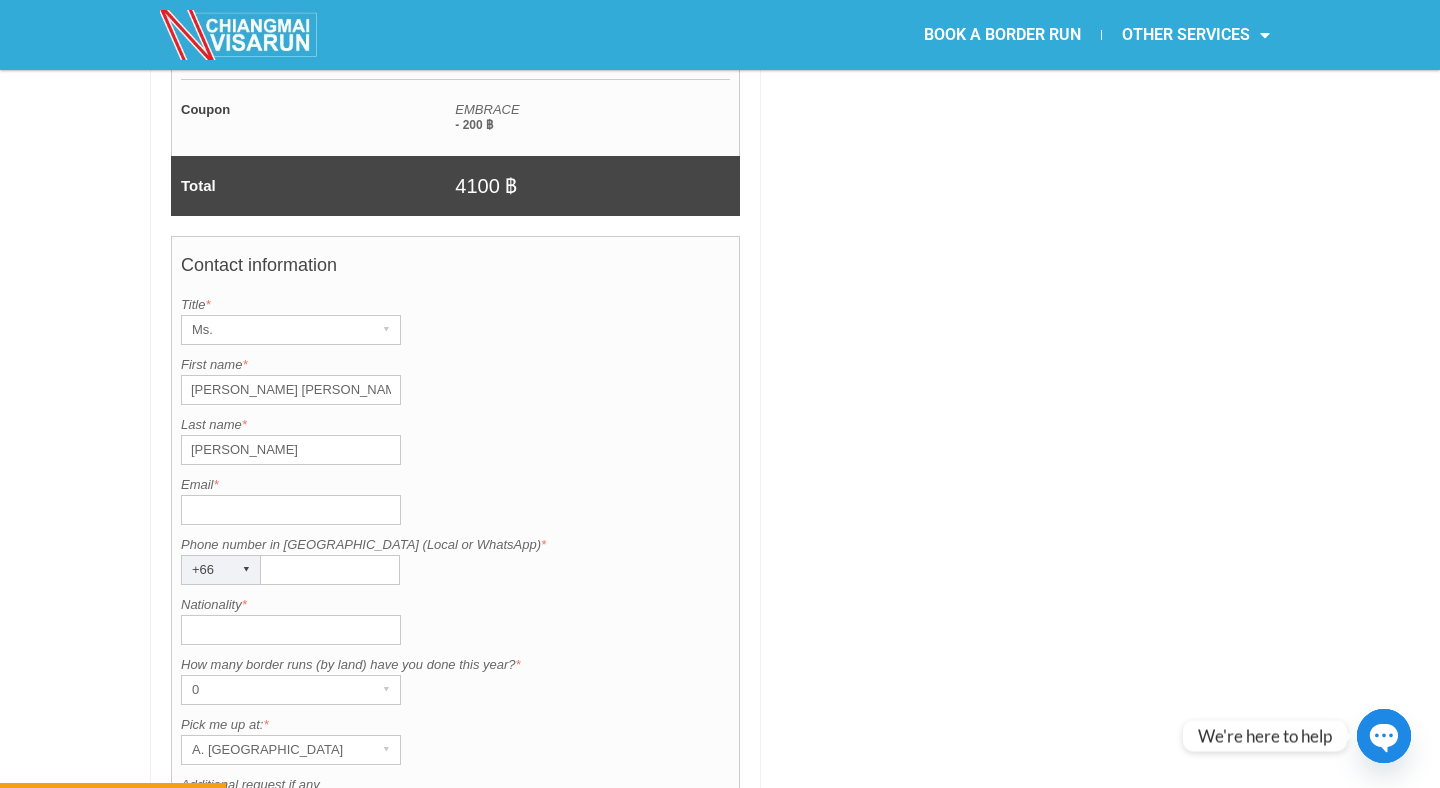 type on "Bray-White" 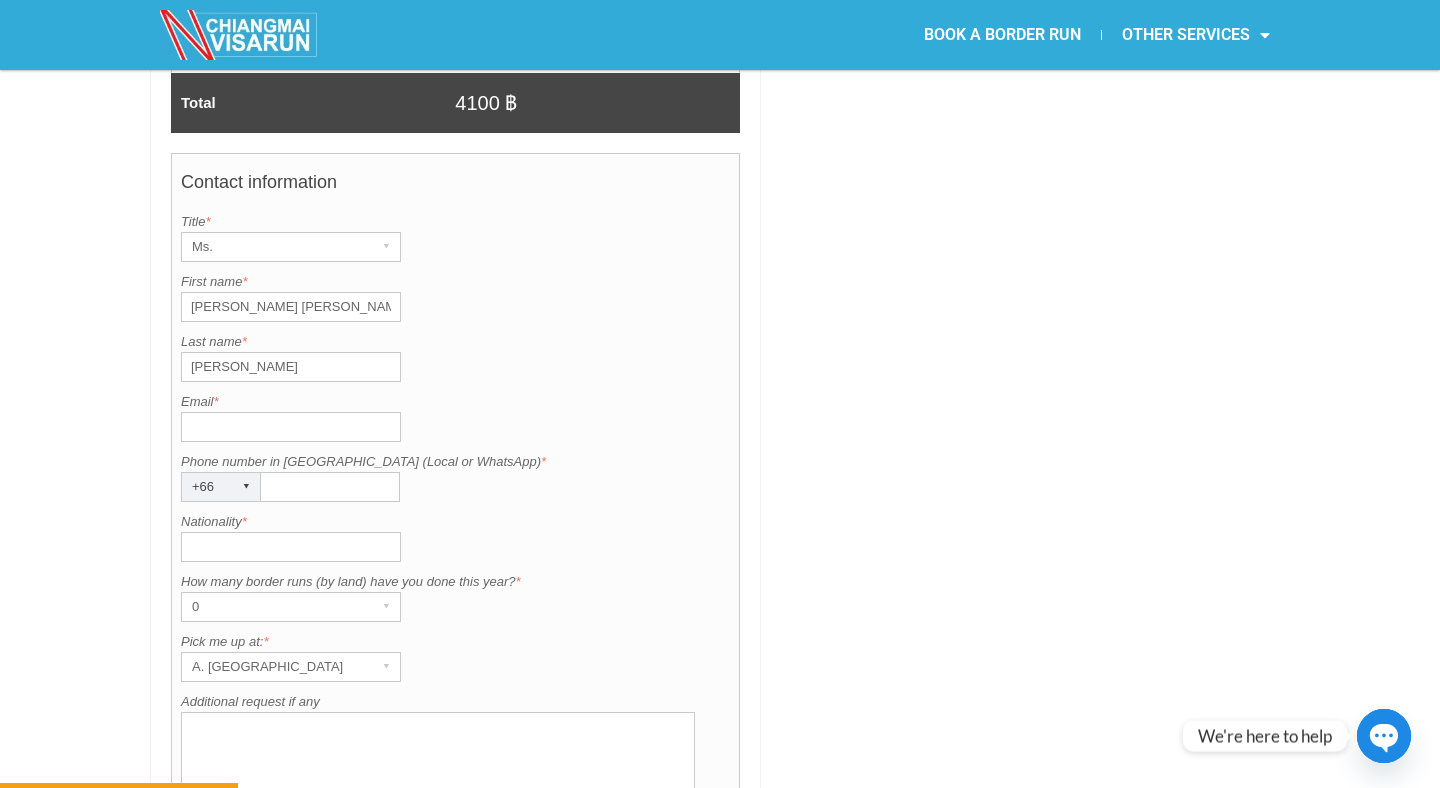 scroll, scrollTop: 1577, scrollLeft: 0, axis: vertical 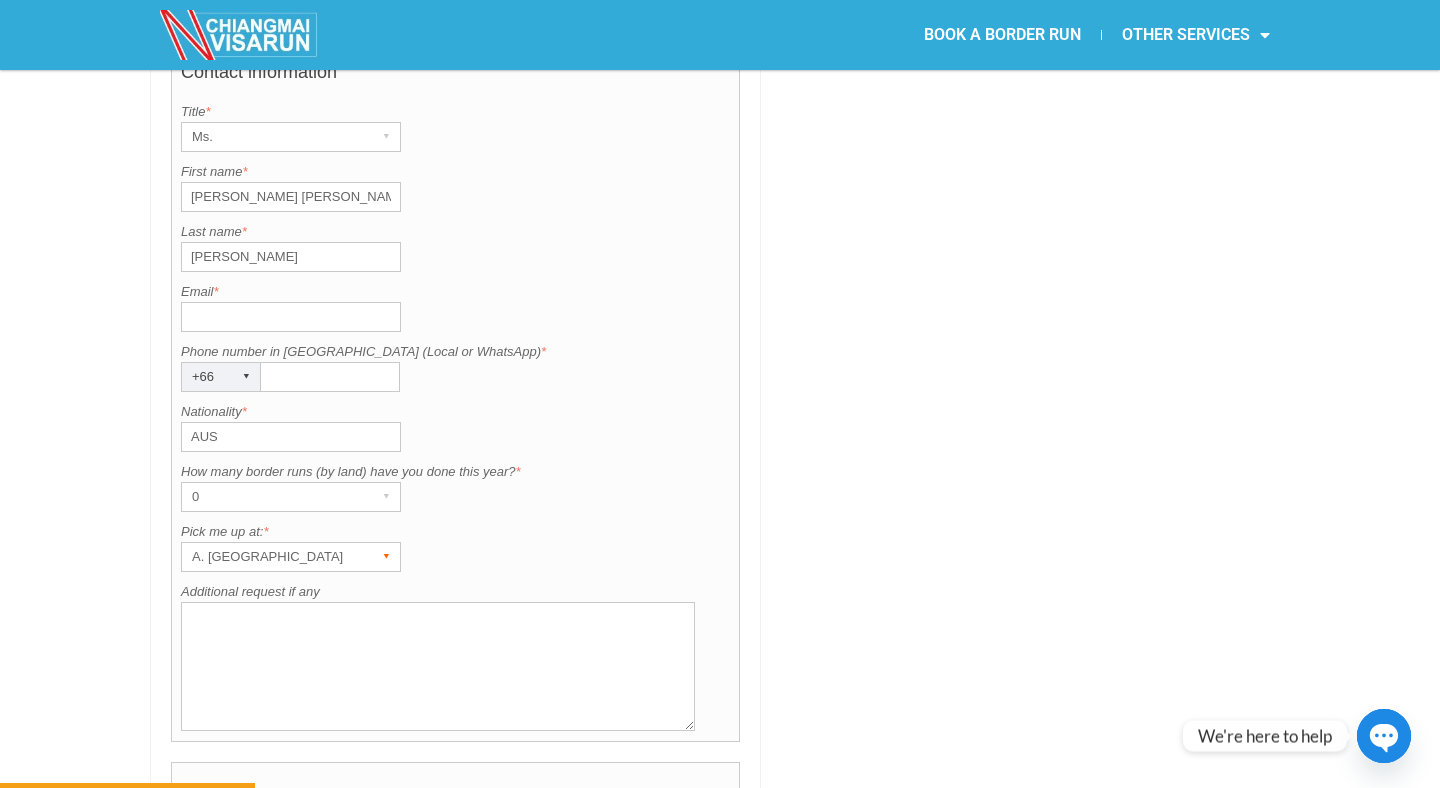 type on "AUS" 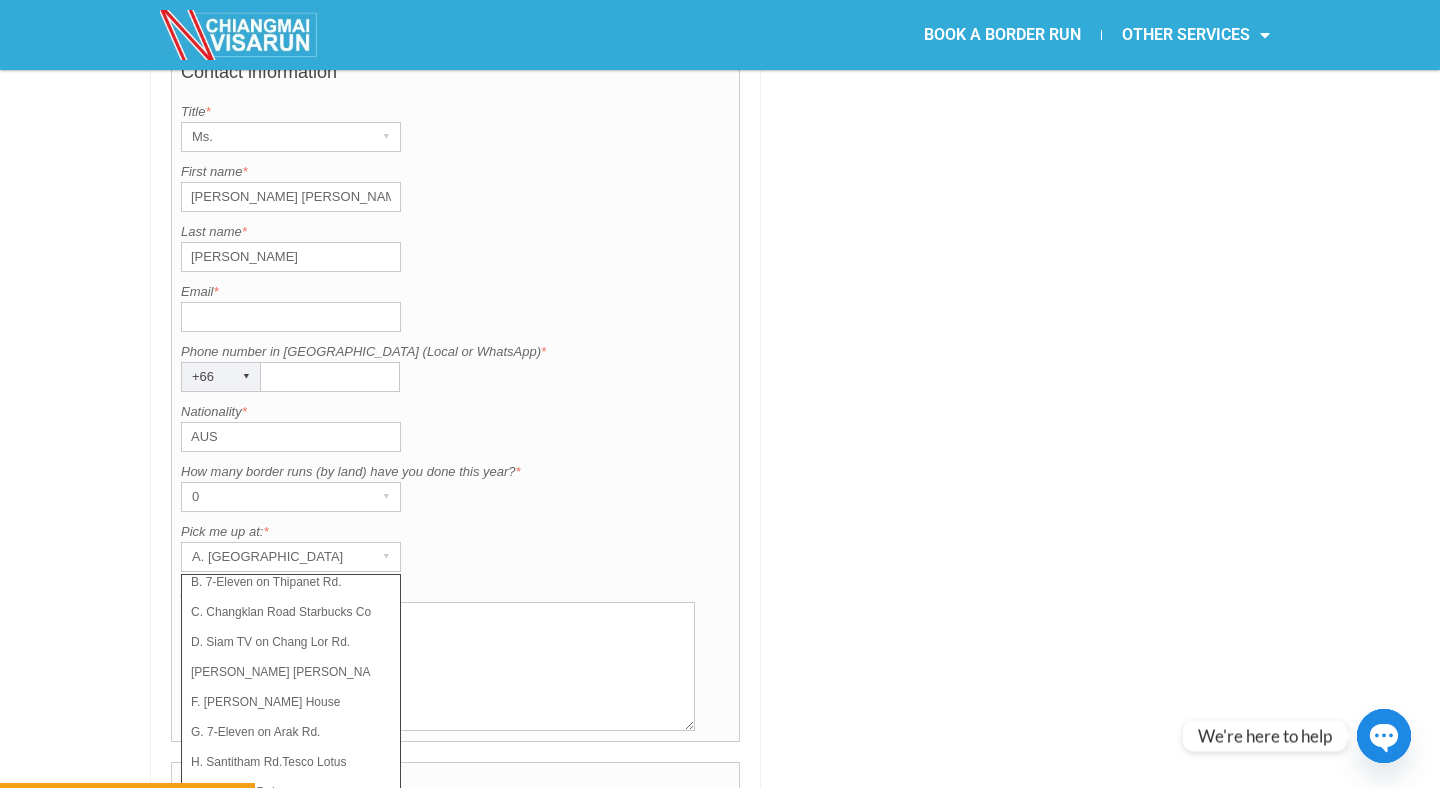 click at bounding box center (1030, -73) 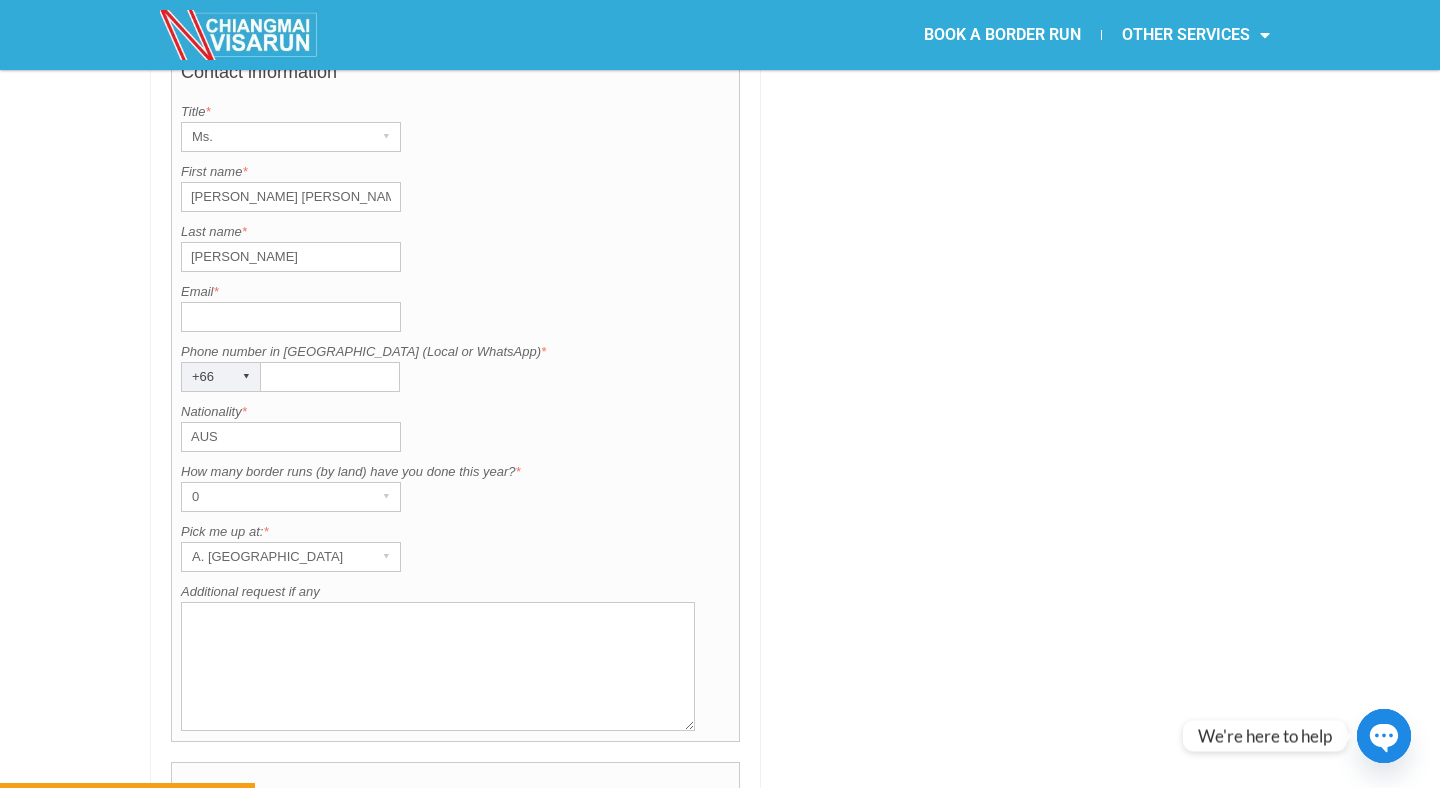click on "Email  *" at bounding box center (291, 317) 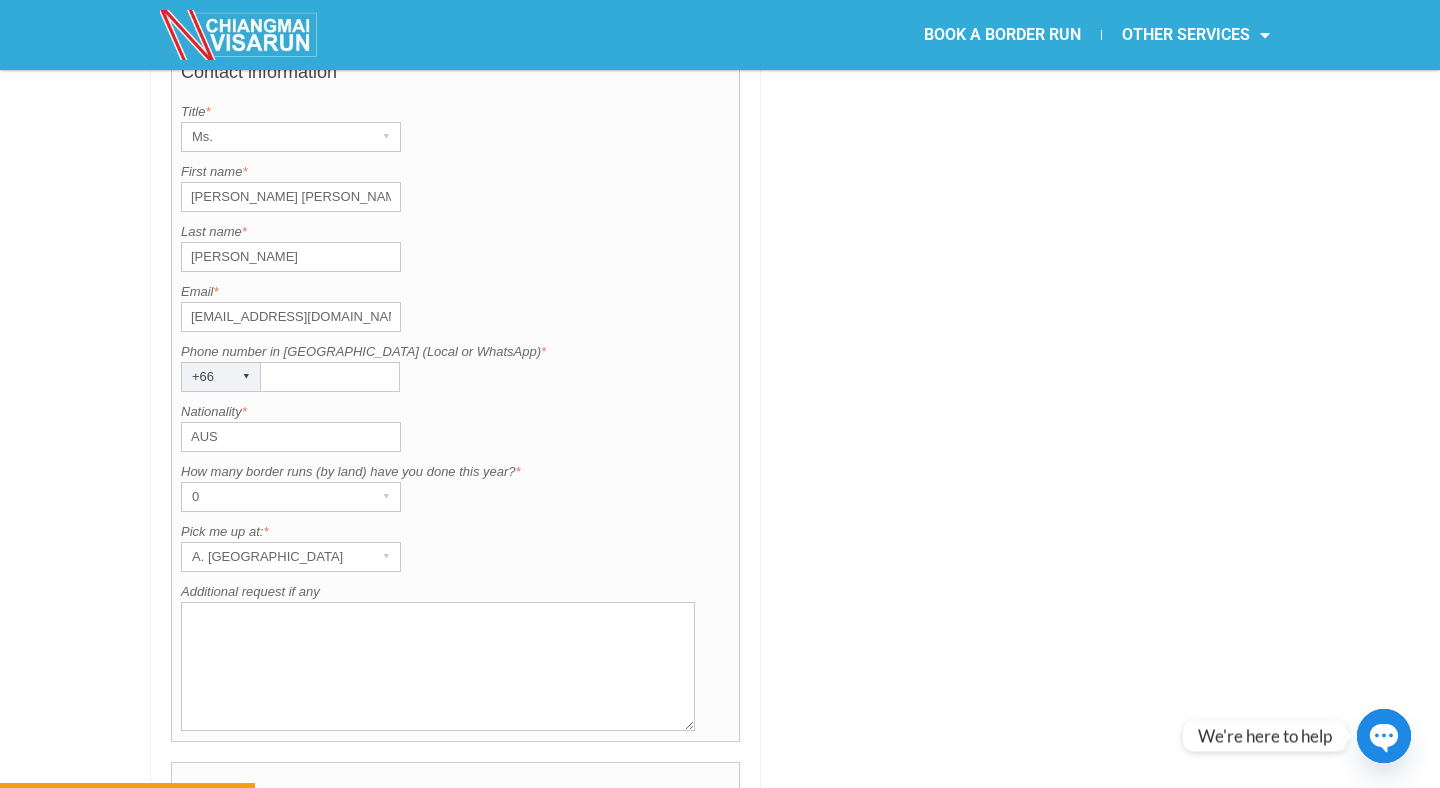 type on "jajar.embrace@gmail.com" 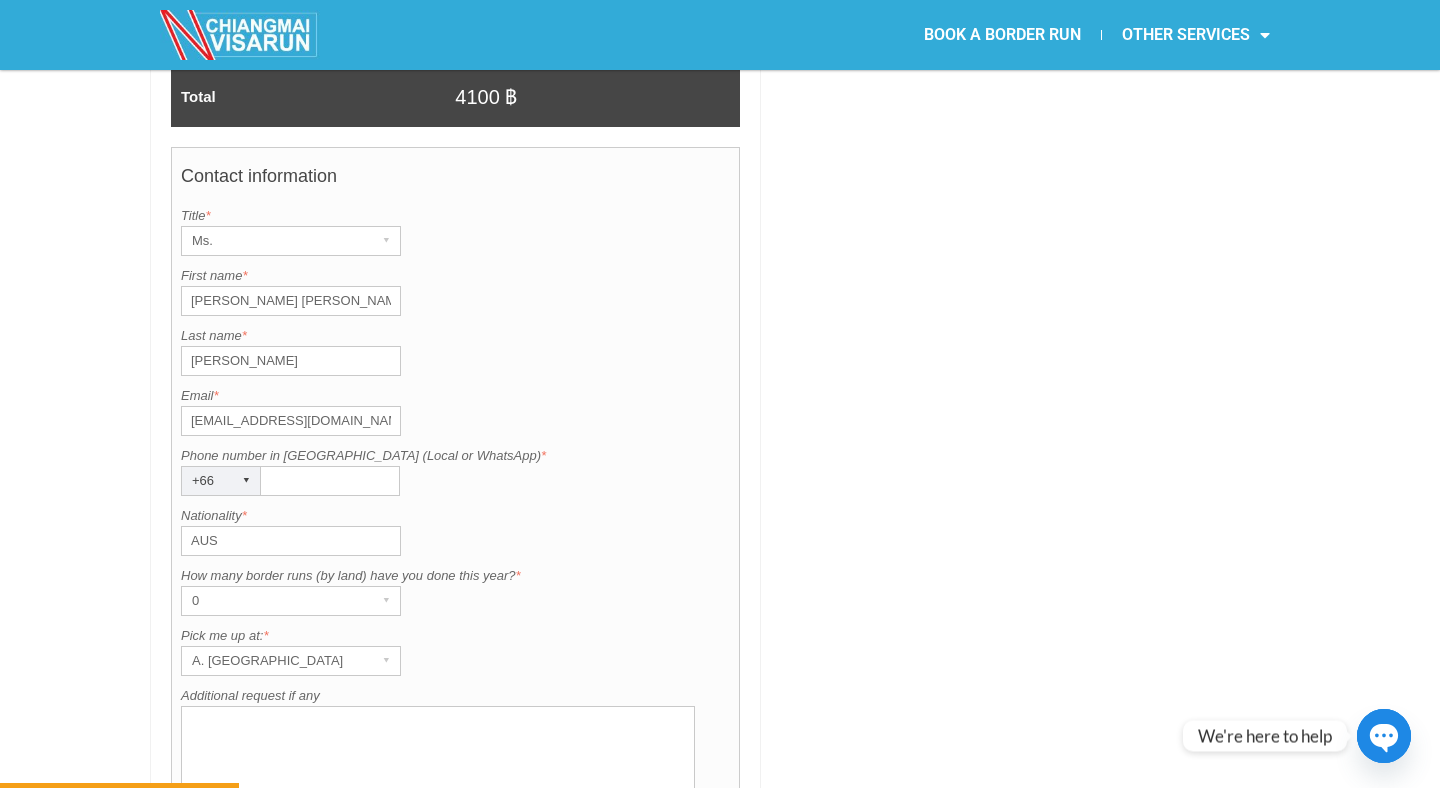 scroll, scrollTop: 1569, scrollLeft: 0, axis: vertical 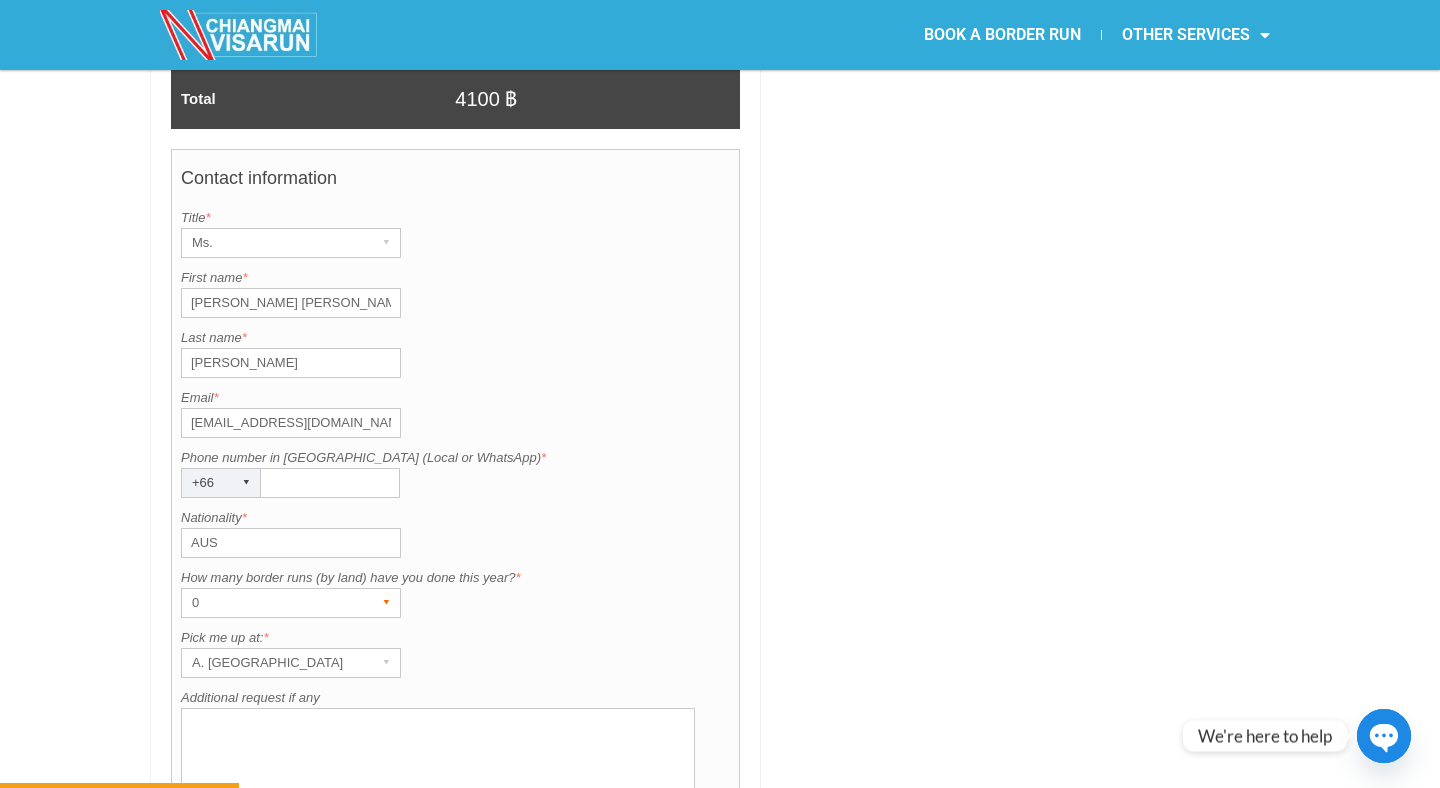 click on "0       ▾" at bounding box center (291, 603) 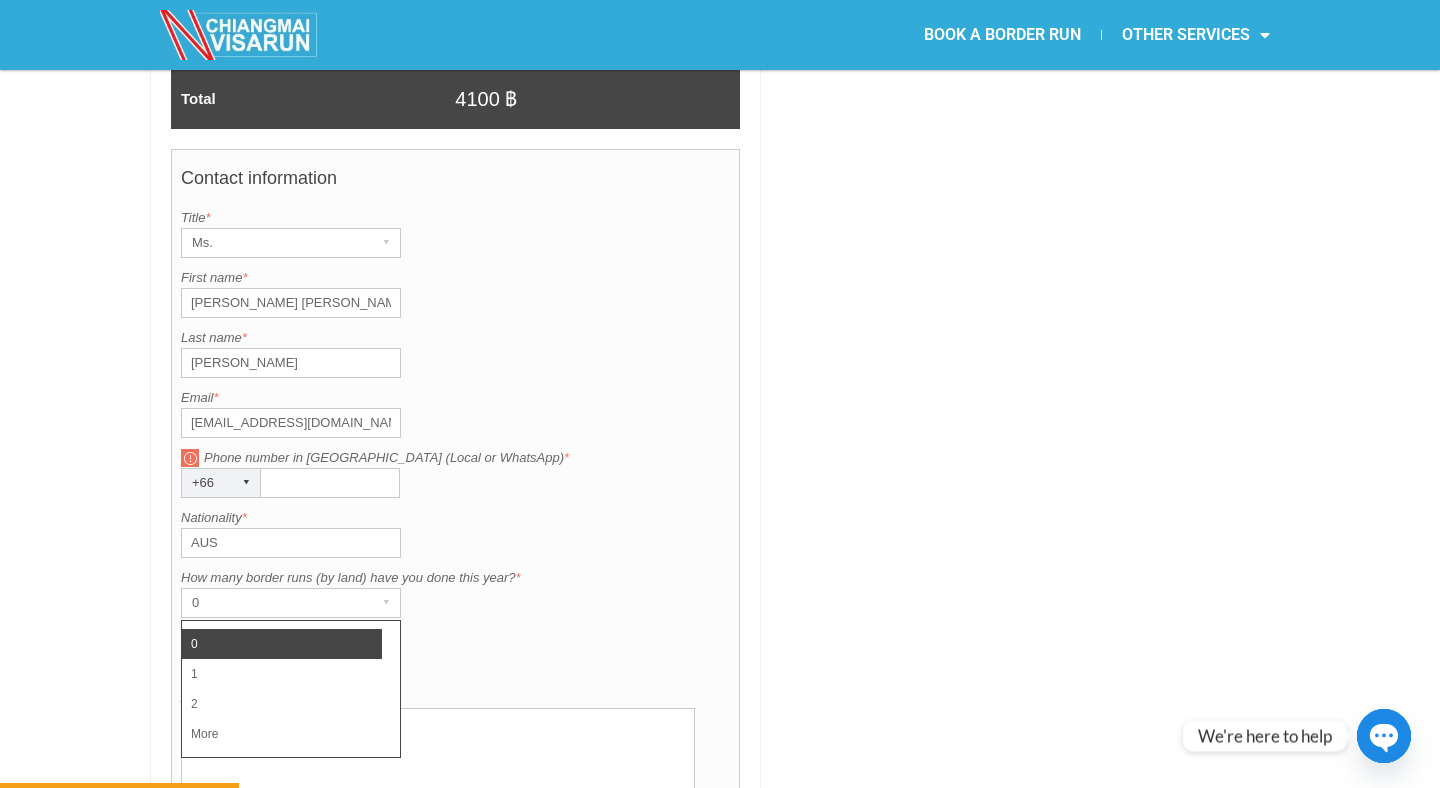 click at bounding box center (1030, 33) 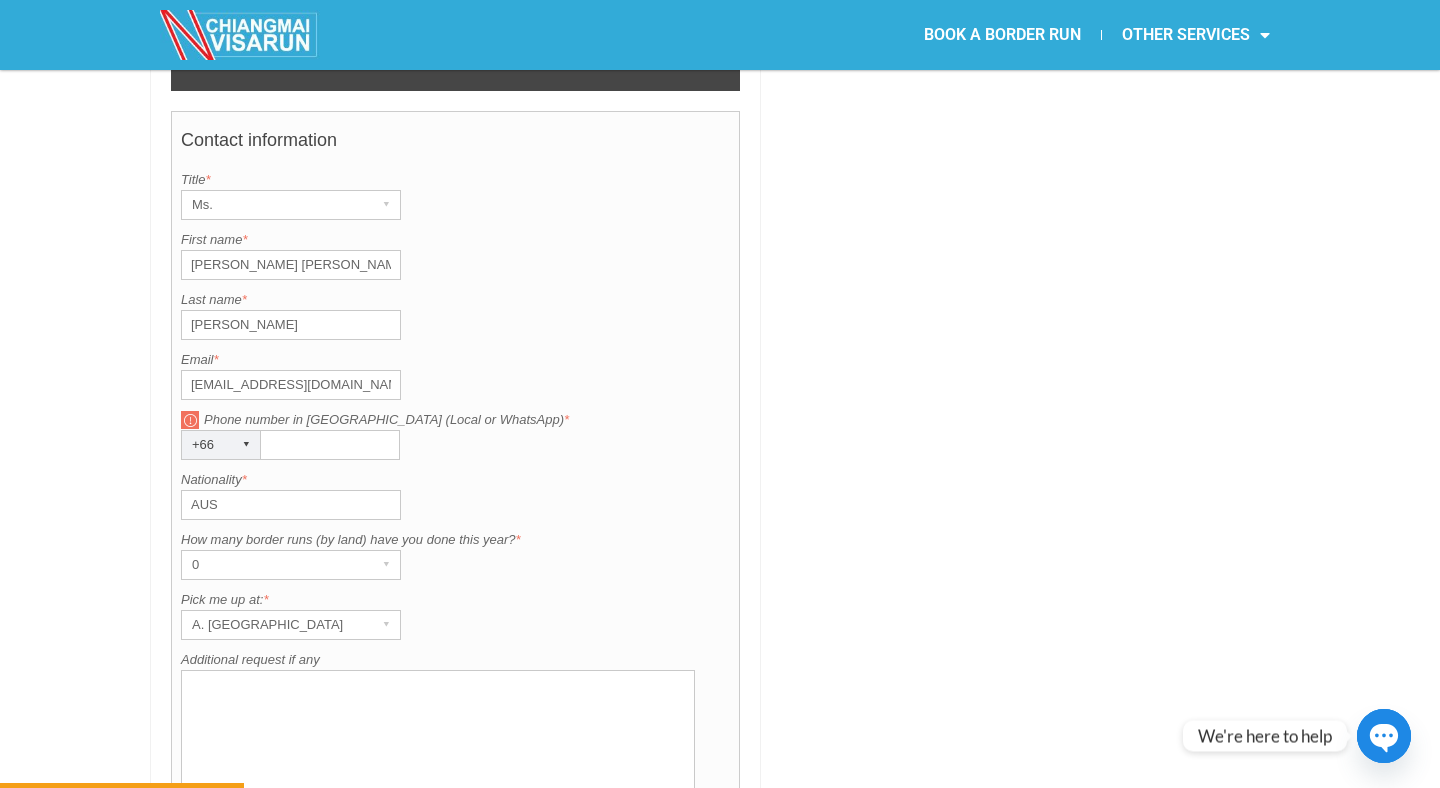 scroll, scrollTop: 1609, scrollLeft: 0, axis: vertical 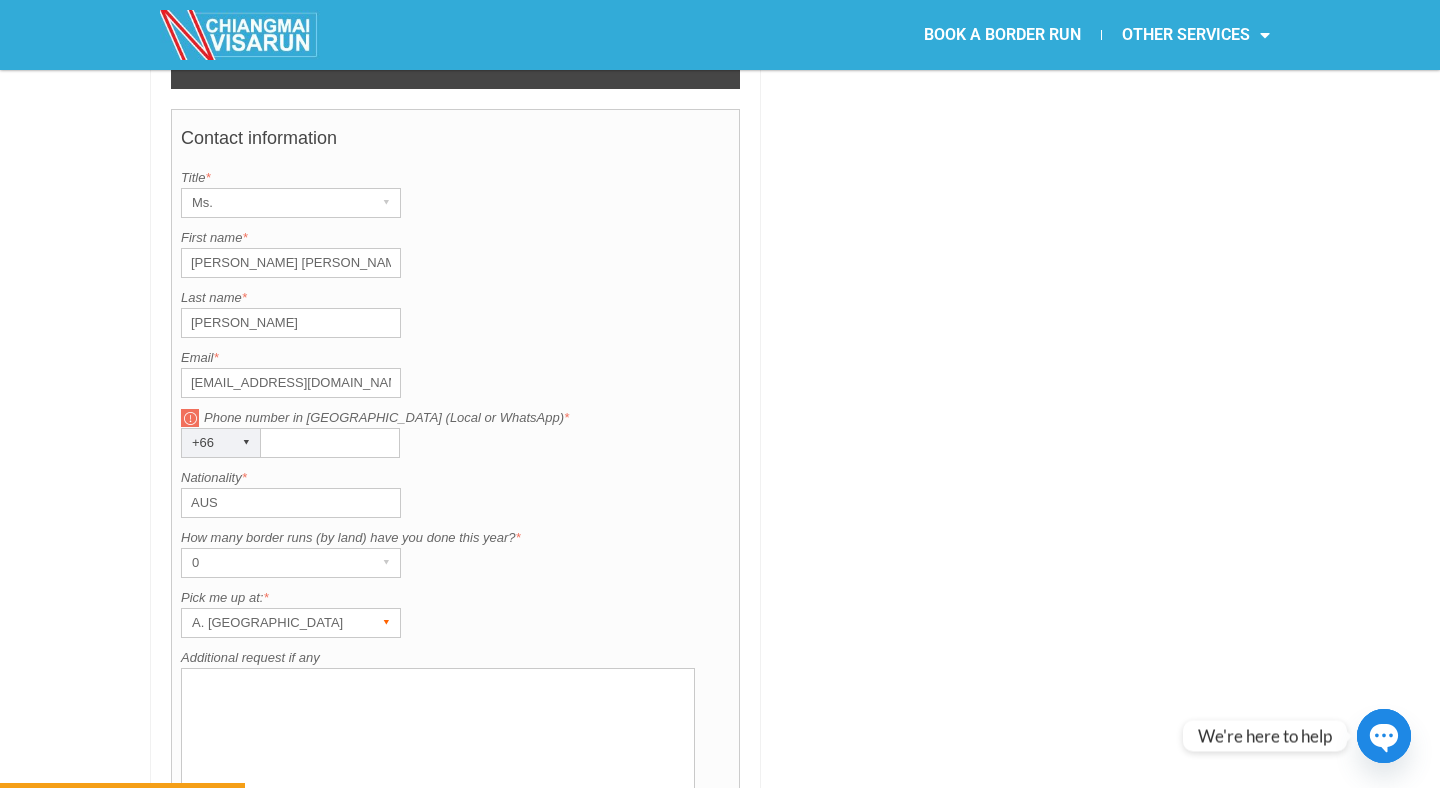 click on "A. Centara Riverside Hotel" at bounding box center [272, 623] 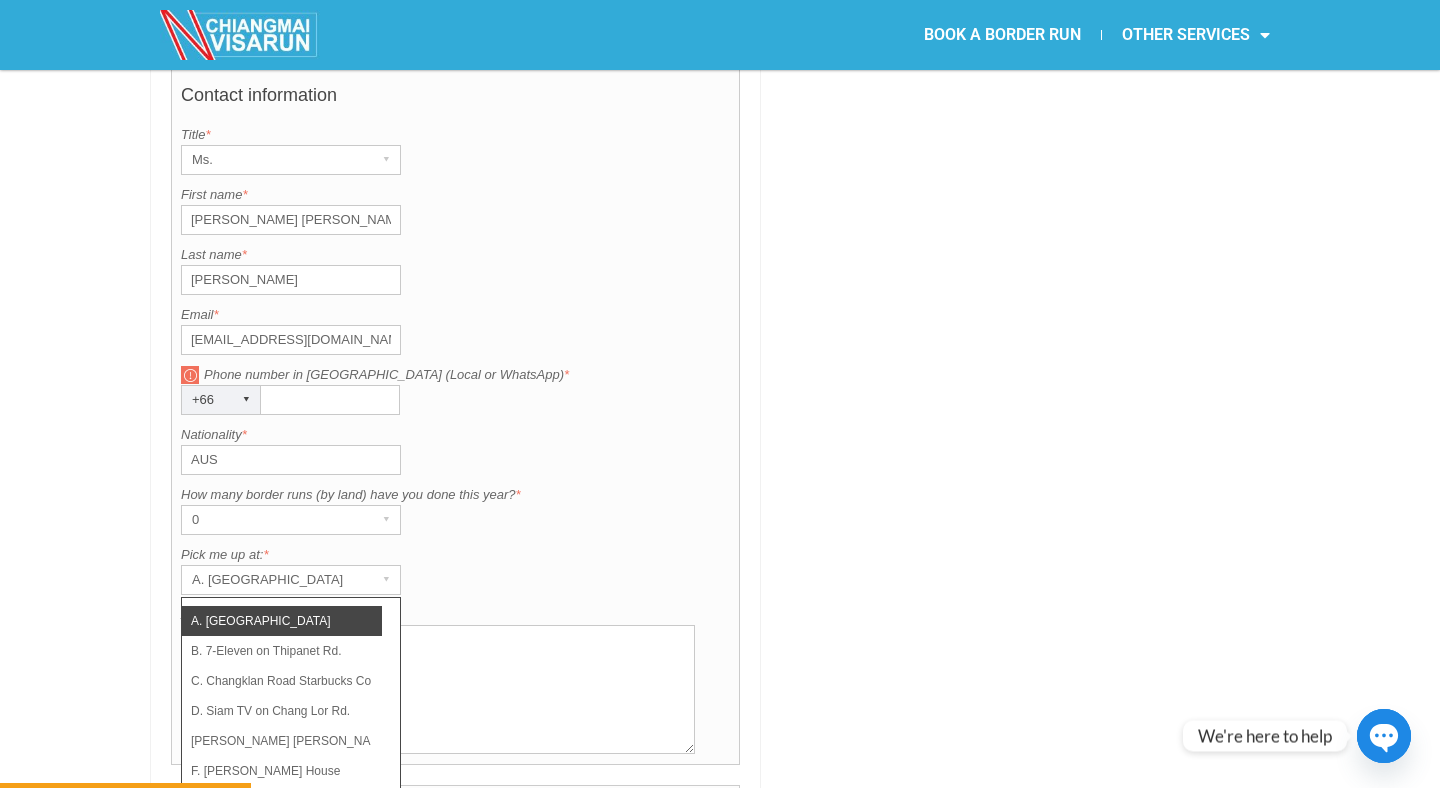 scroll, scrollTop: 1656, scrollLeft: 0, axis: vertical 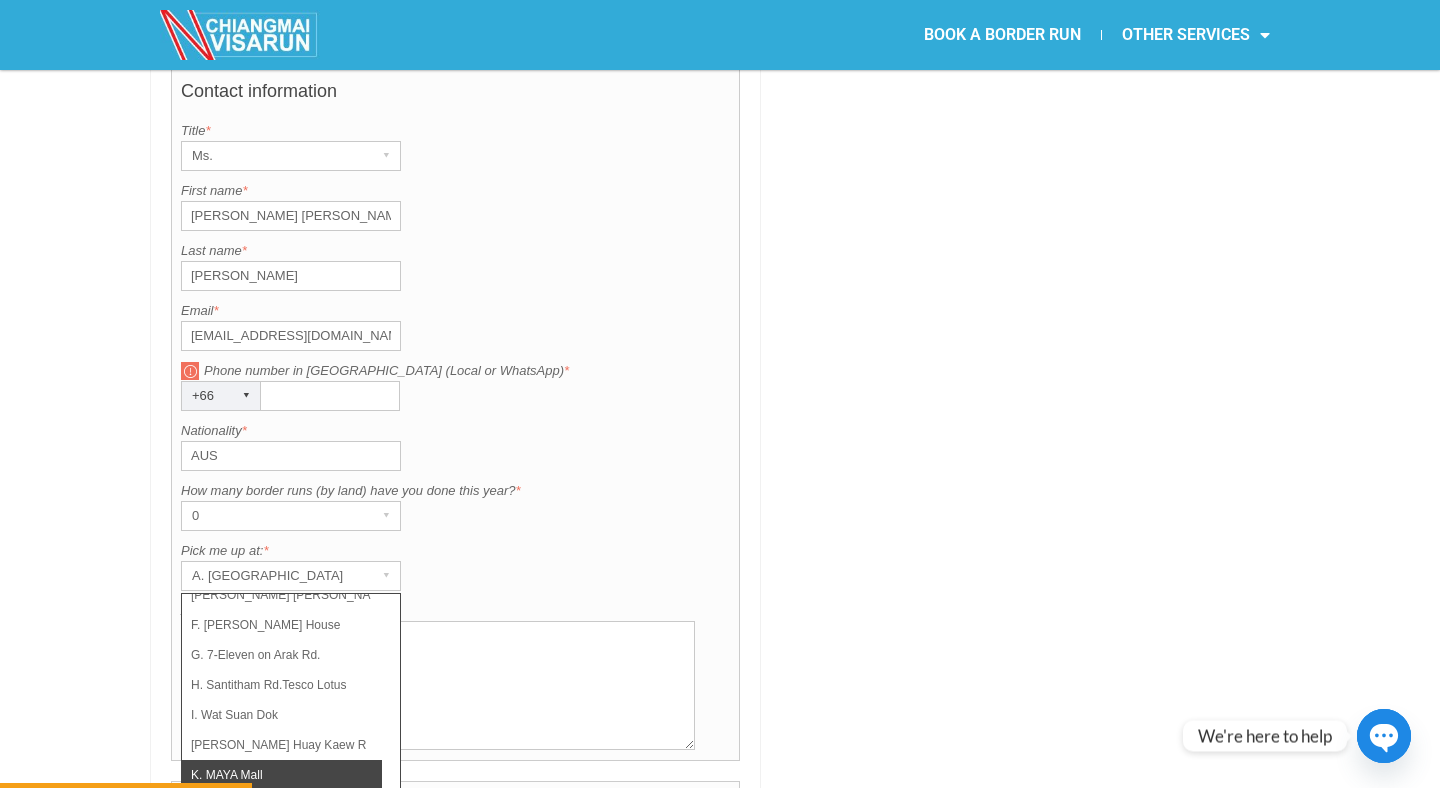 click on "K. MAYA Mall" at bounding box center [282, 775] 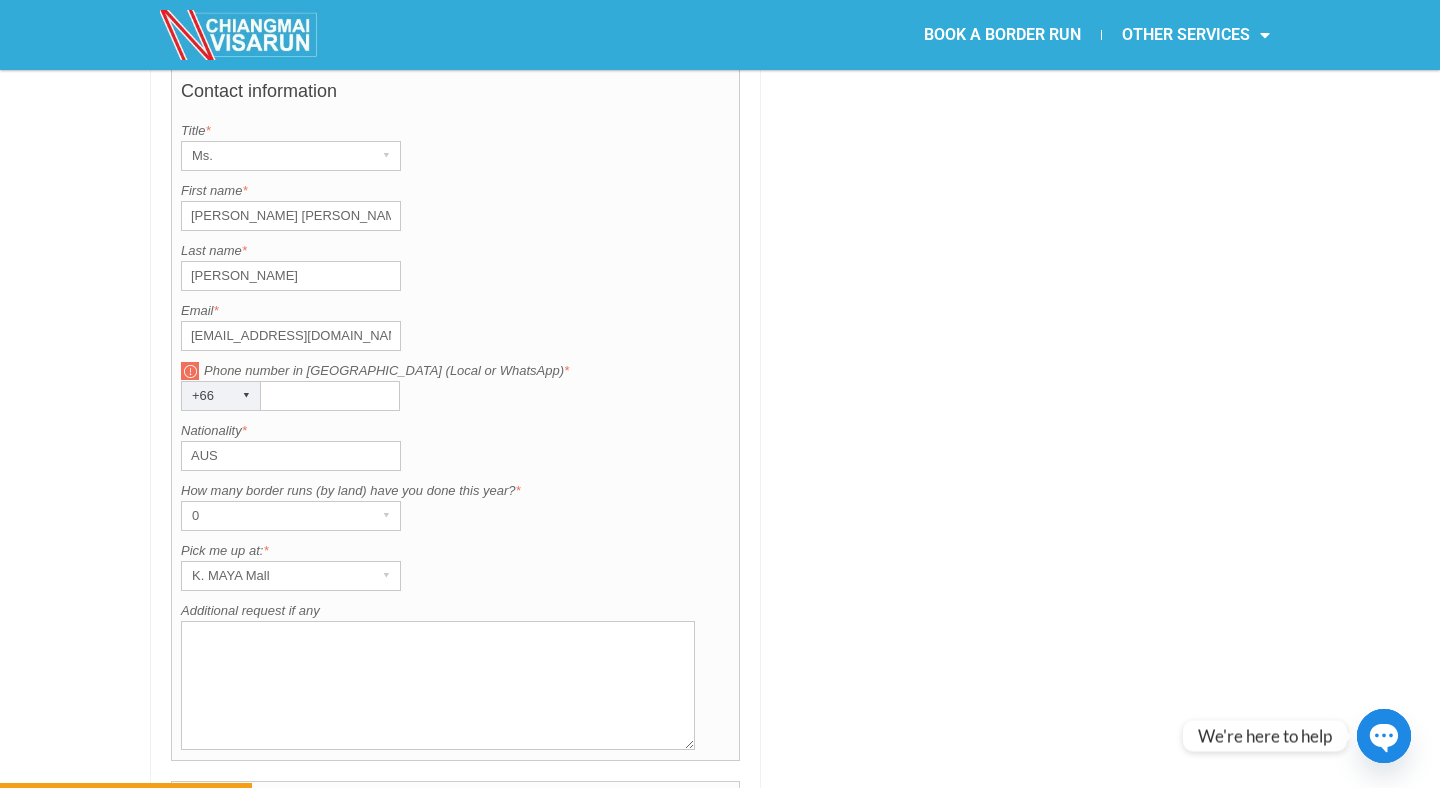 click at bounding box center (1030, -54) 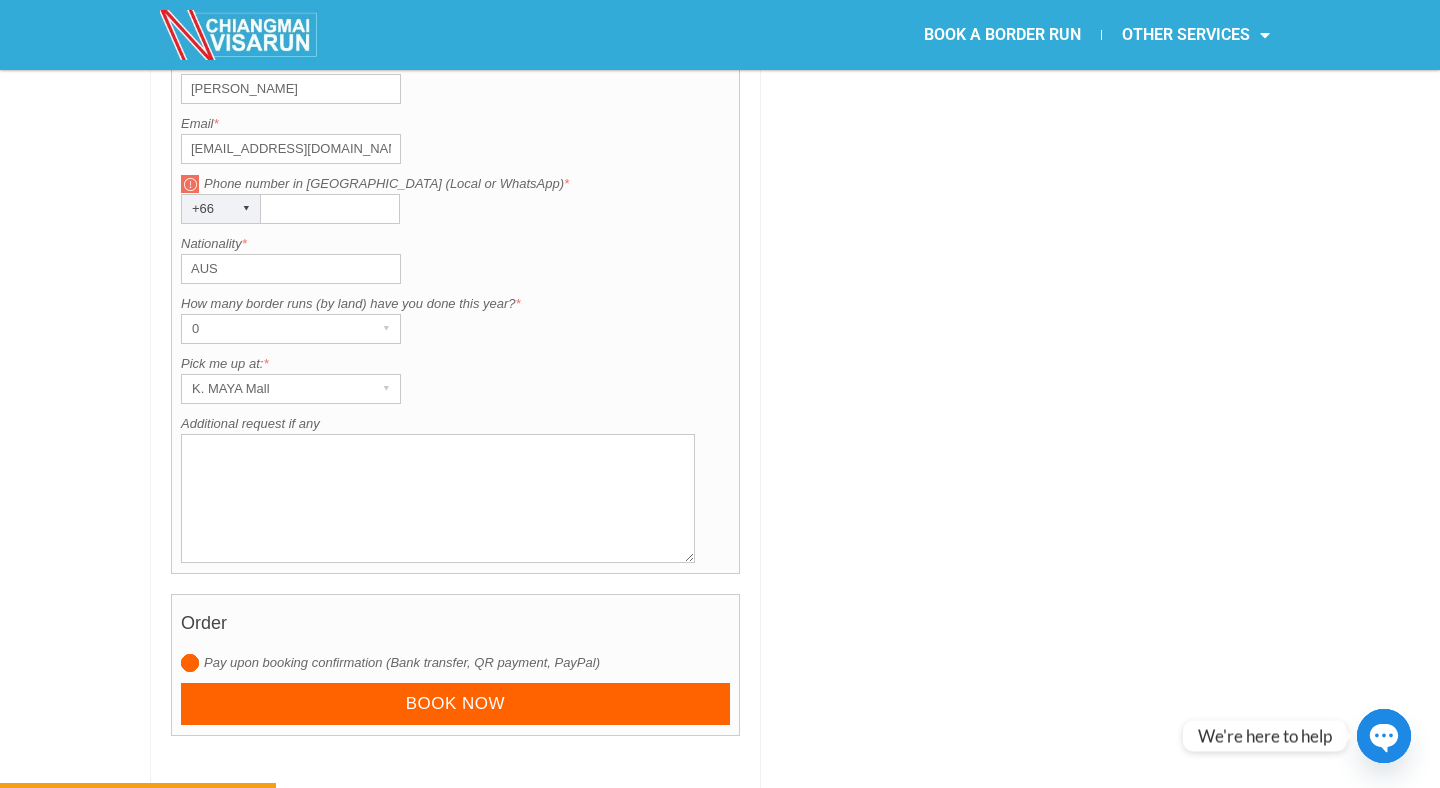 scroll, scrollTop: 1875, scrollLeft: 0, axis: vertical 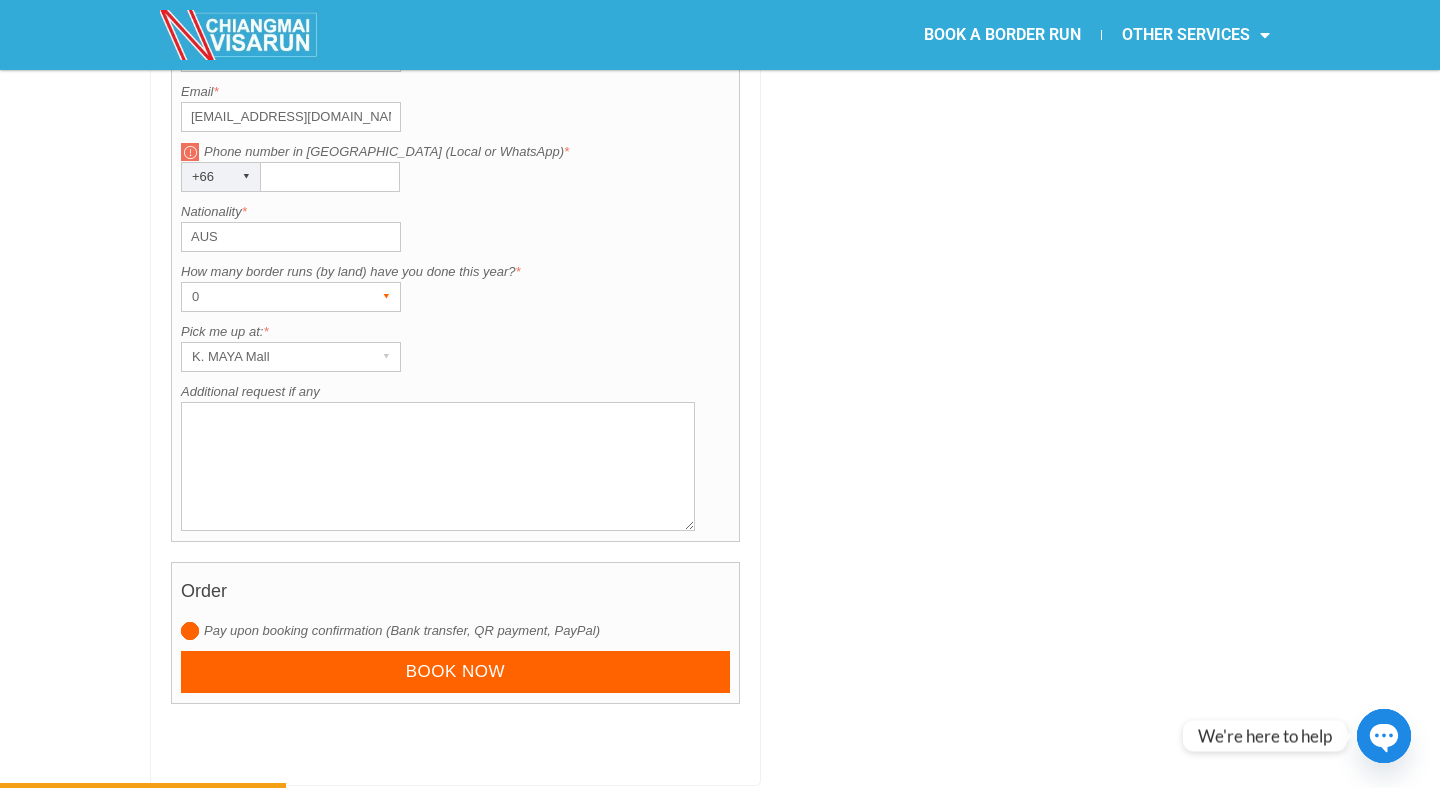click on "0" at bounding box center [272, 297] 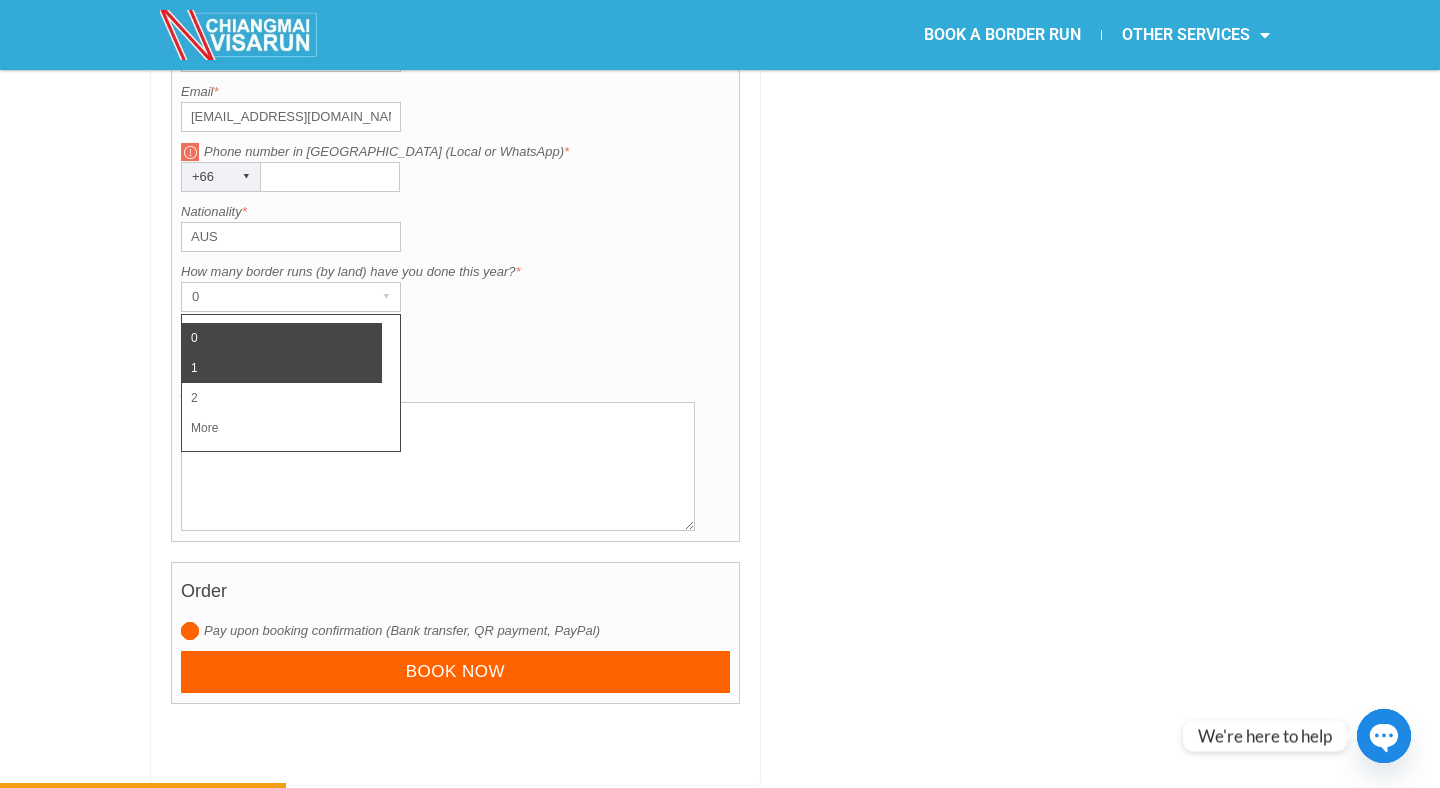 click on "1" at bounding box center [282, 368] 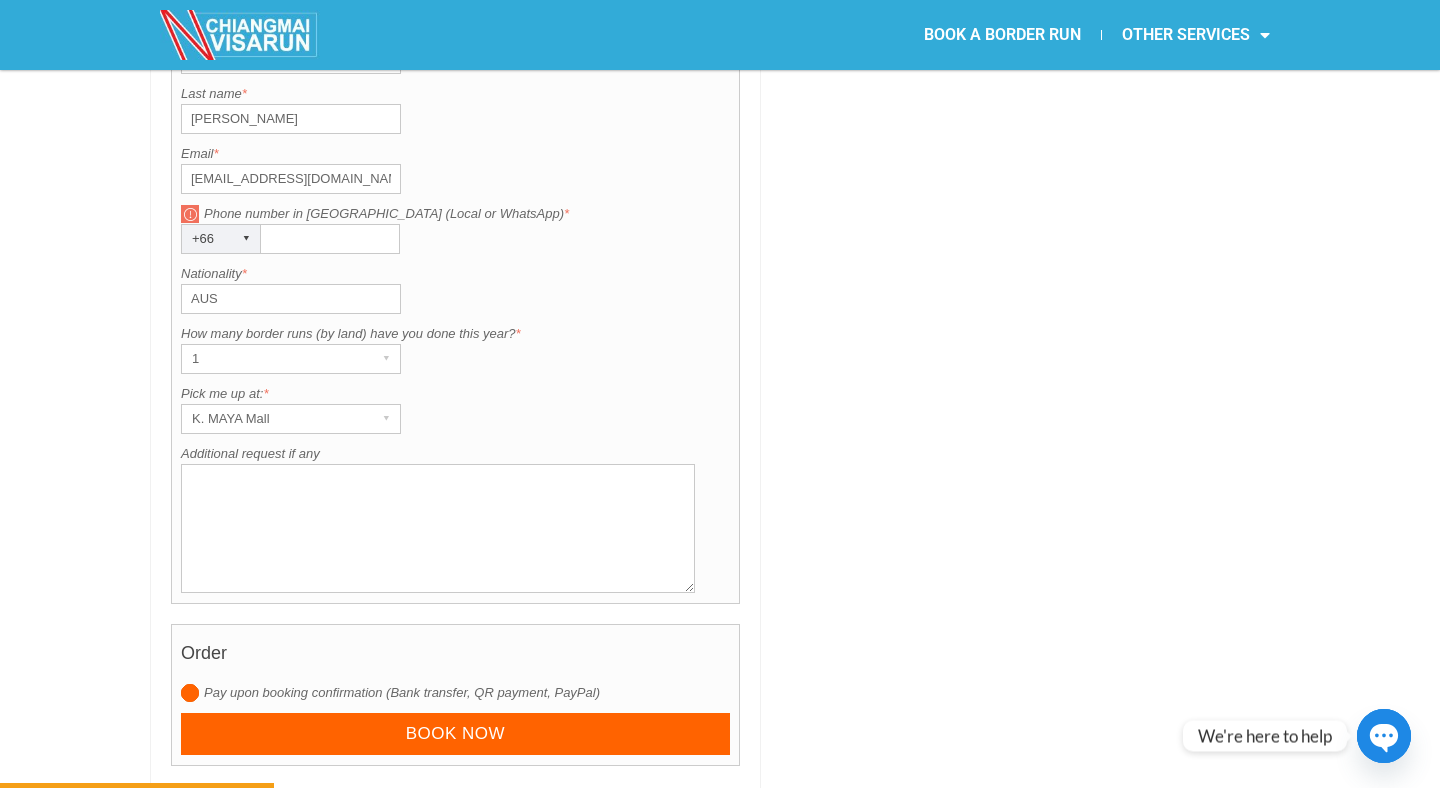 scroll, scrollTop: 1797, scrollLeft: 0, axis: vertical 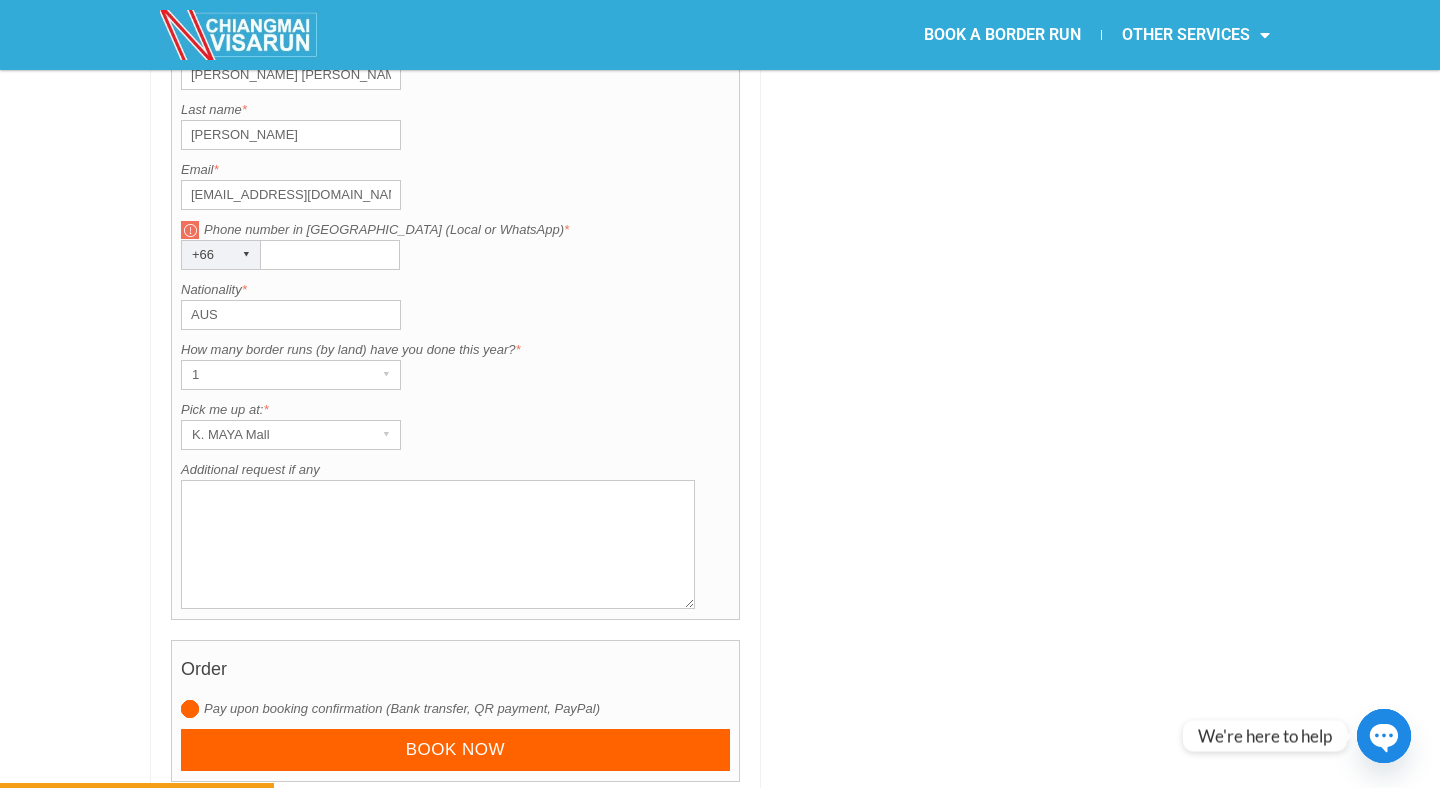 click on "Phone number in Thailand (Local or WhatsApp)  *" at bounding box center [330, 255] 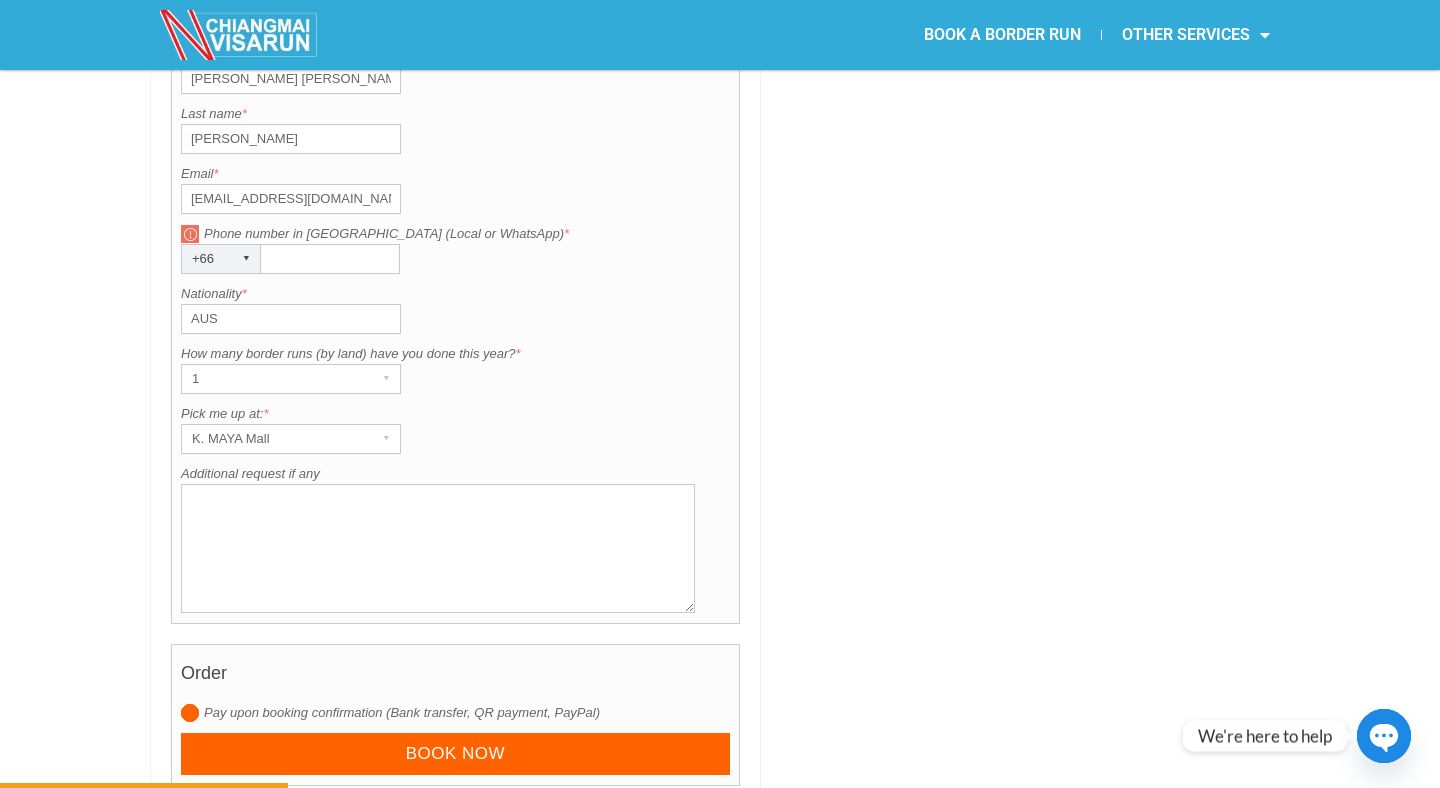 scroll, scrollTop: 1712, scrollLeft: 0, axis: vertical 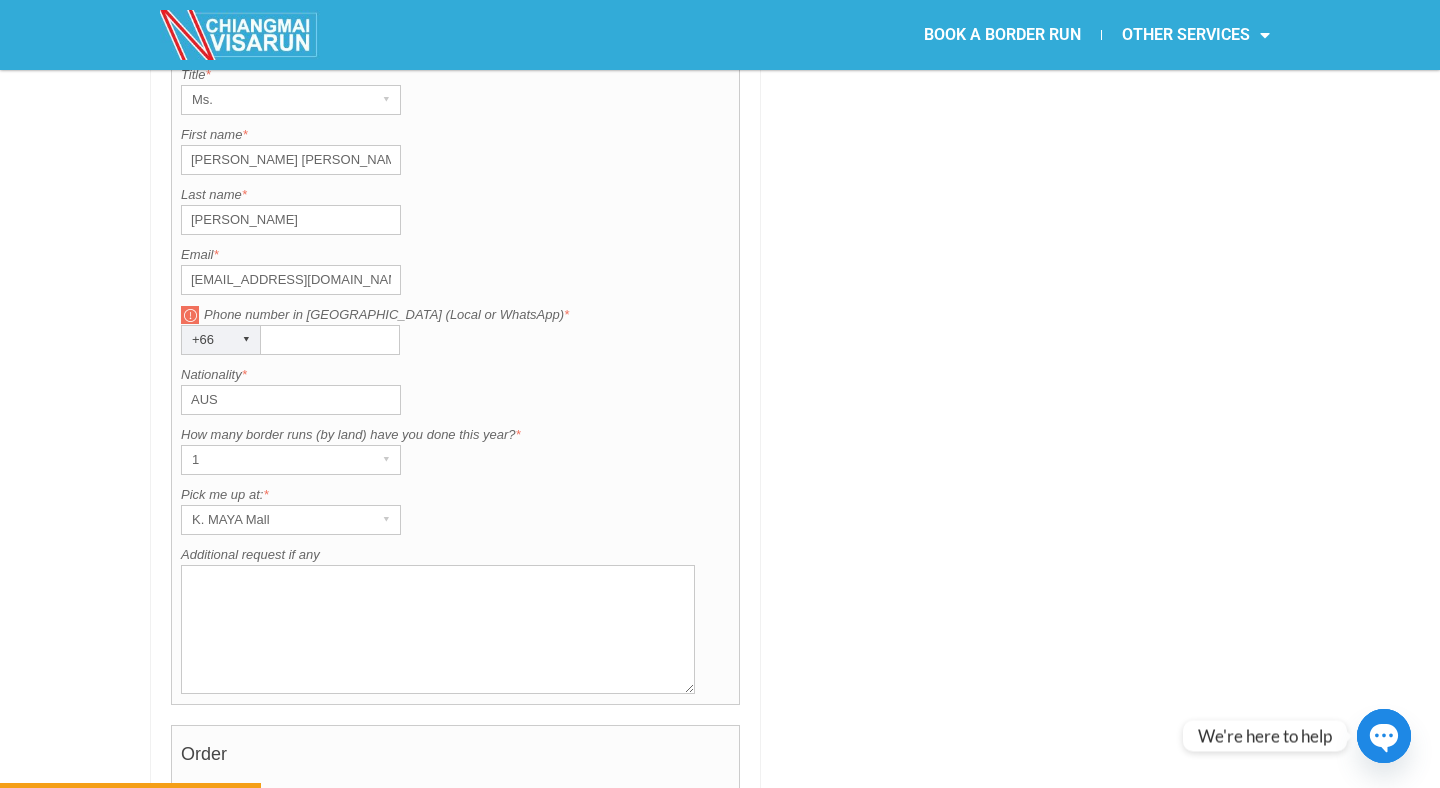 click on "Phone number in Thailand (Local or WhatsApp)  *" at bounding box center (330, 340) 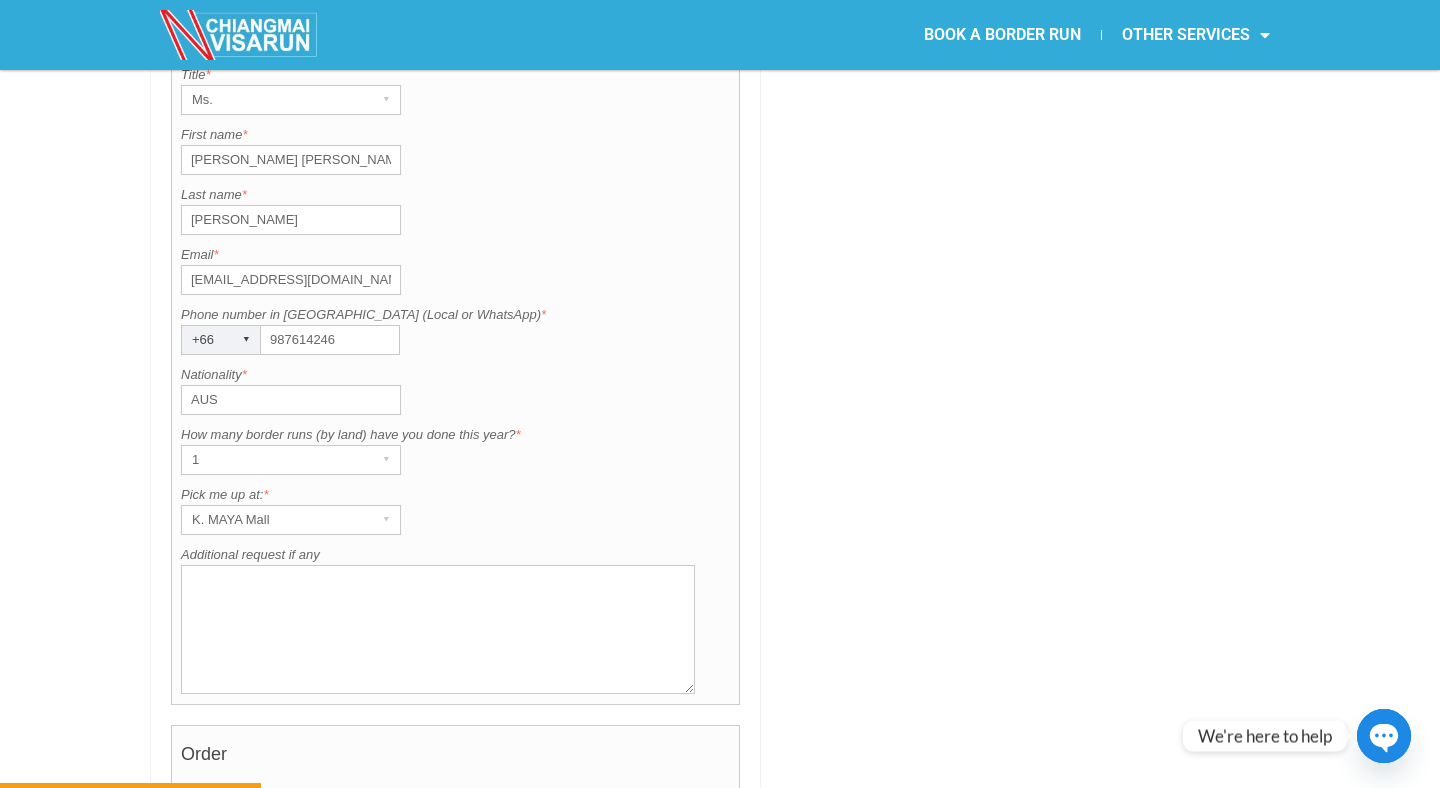 type on "987614246" 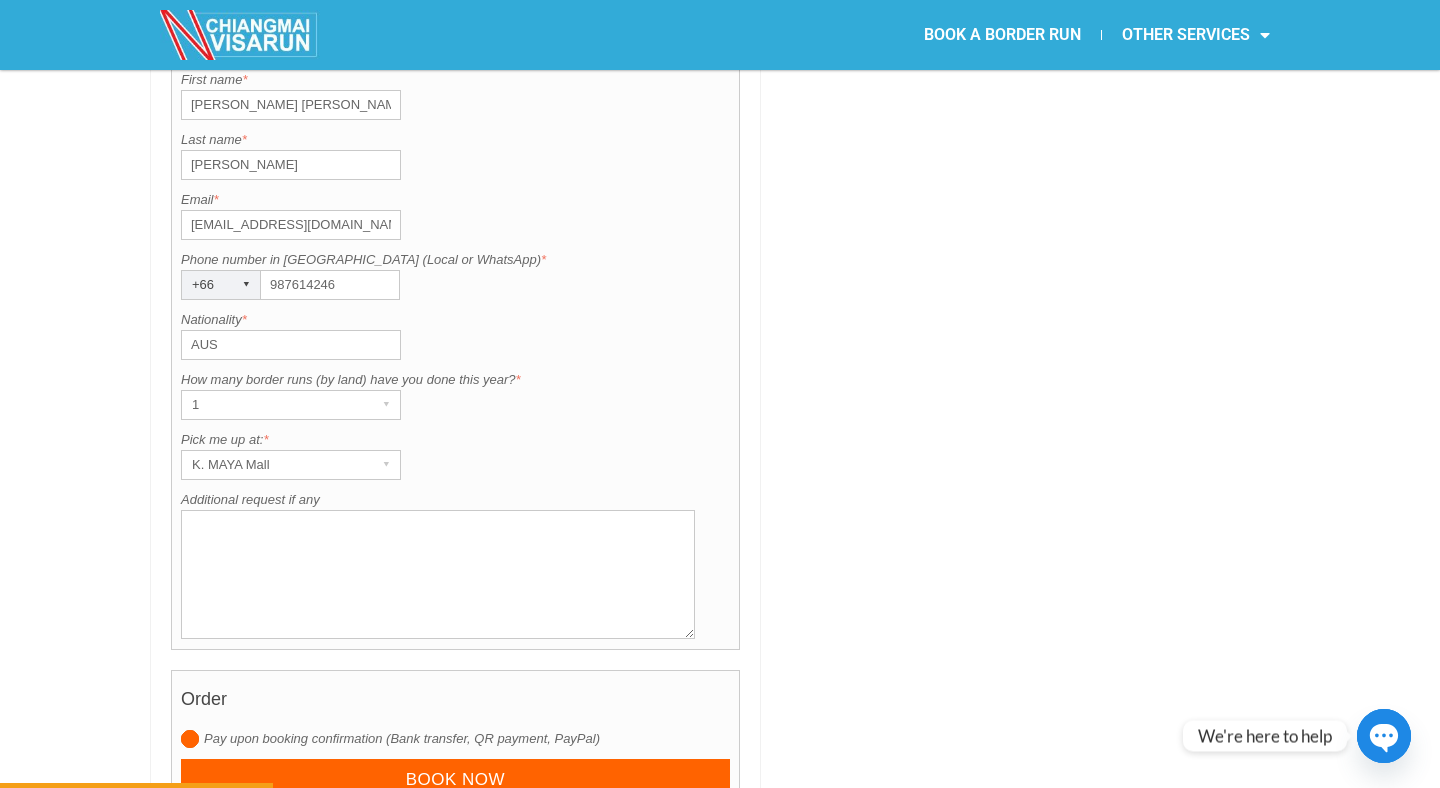 scroll, scrollTop: 1806, scrollLeft: 0, axis: vertical 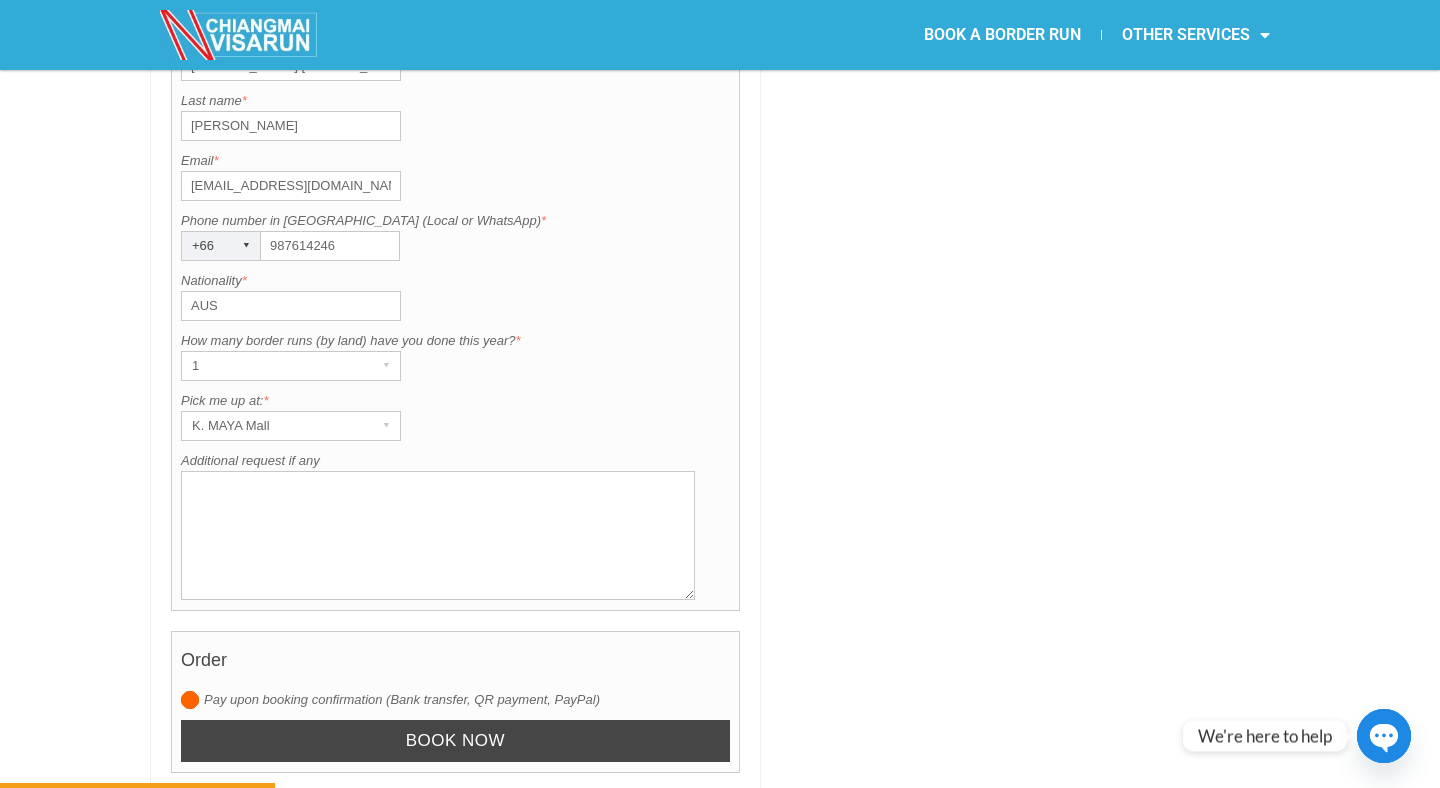 click on "Book now" at bounding box center (455, 741) 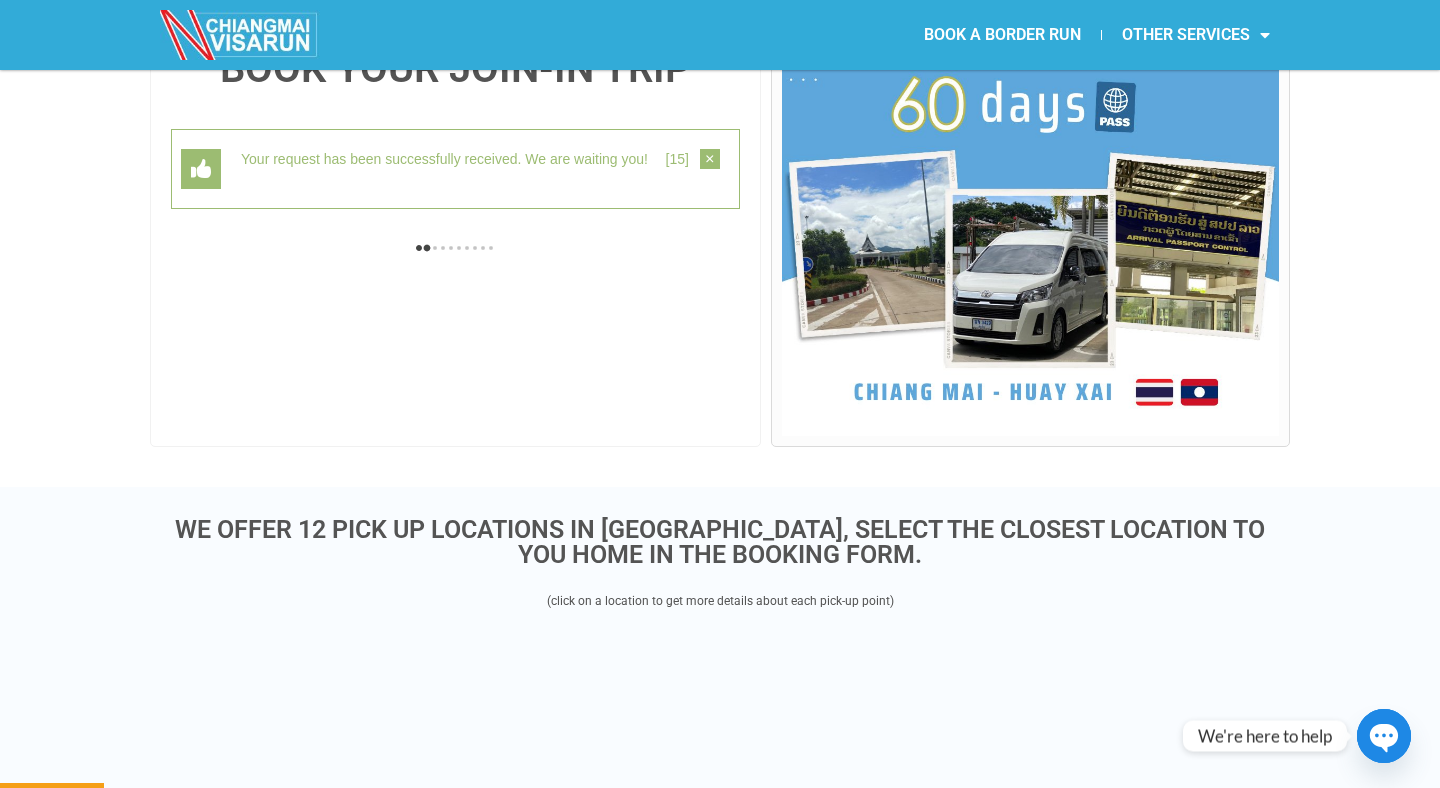 scroll, scrollTop: 517, scrollLeft: 0, axis: vertical 